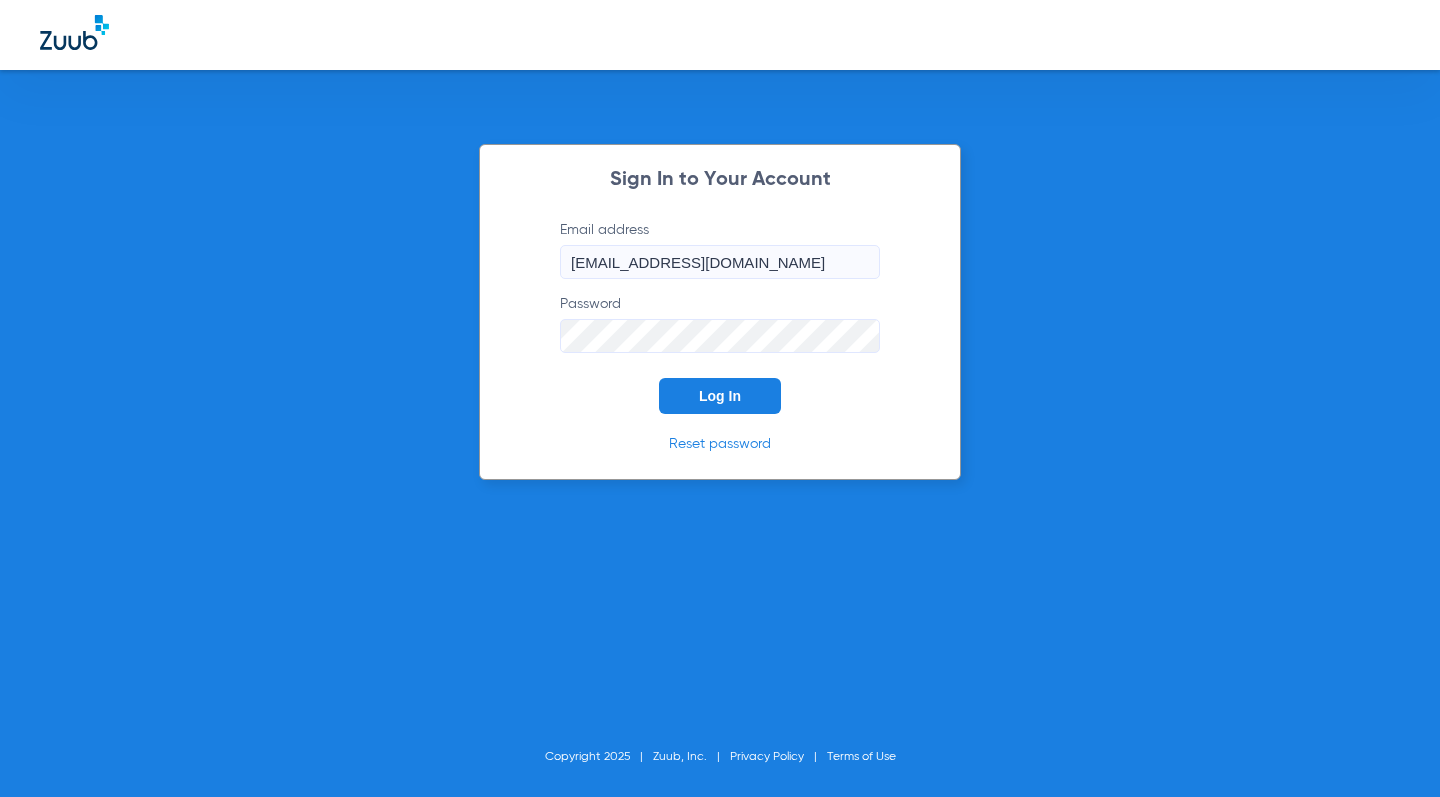 scroll, scrollTop: 0, scrollLeft: 0, axis: both 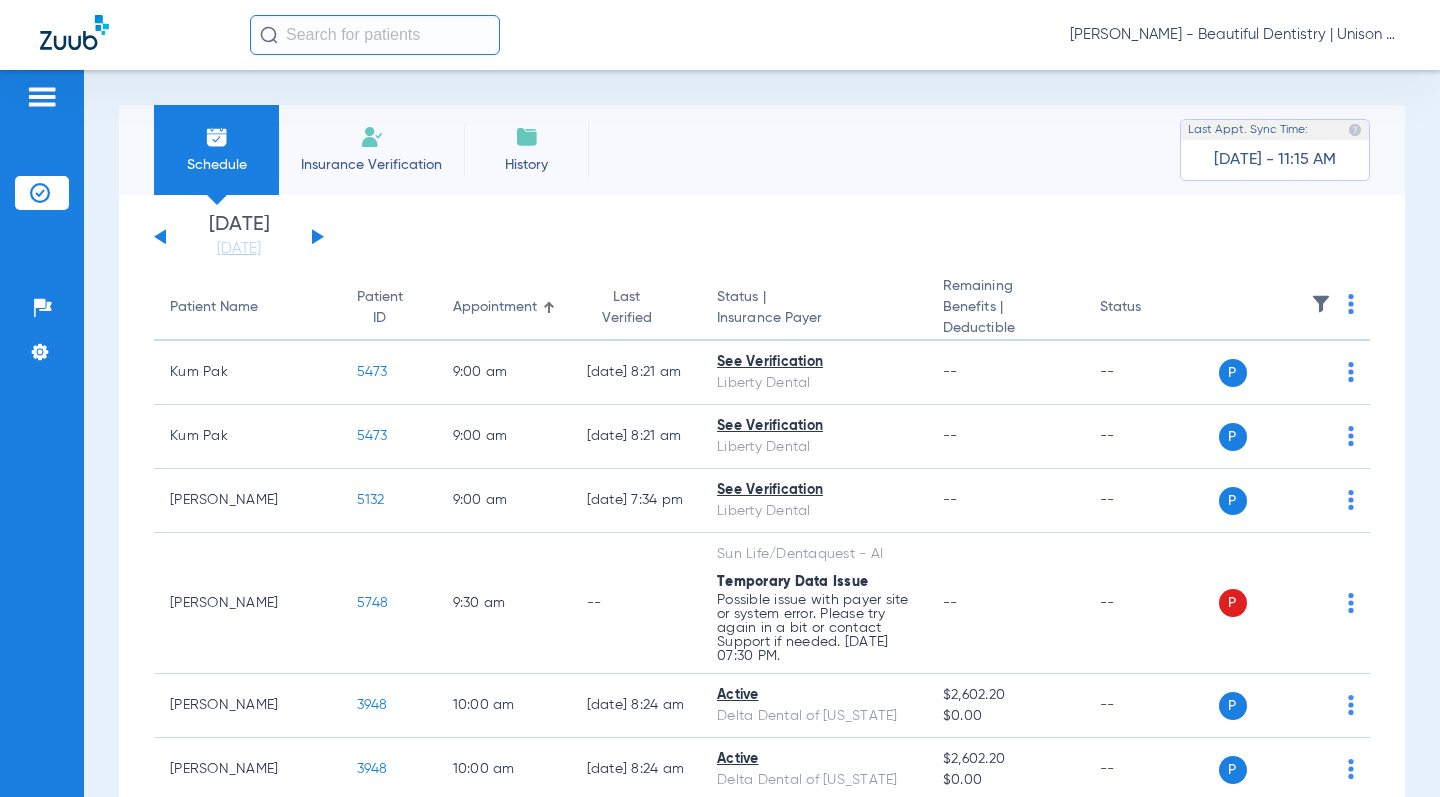 click on "[DATE]   [DATE]   [DATE]   [DATE]   [DATE]   [DATE]   [DATE]   [DATE]   [DATE]   [DATE]   [DATE]   [DATE]   [DATE]   [DATE]   [DATE]   [DATE]   [DATE]   [DATE]   [DATE]   [DATE]   [DATE]   [DATE]   [DATE]   [DATE]   [DATE]   [DATE]   [DATE]   [DATE]   [DATE]   [DATE]   [DATE]   [DATE]   [DATE]   [DATE]   [DATE]   [DATE]   [DATE]   [DATE]   [DATE]   [DATE]   [DATE]   [DATE]   [DATE]   [DATE]  Su" 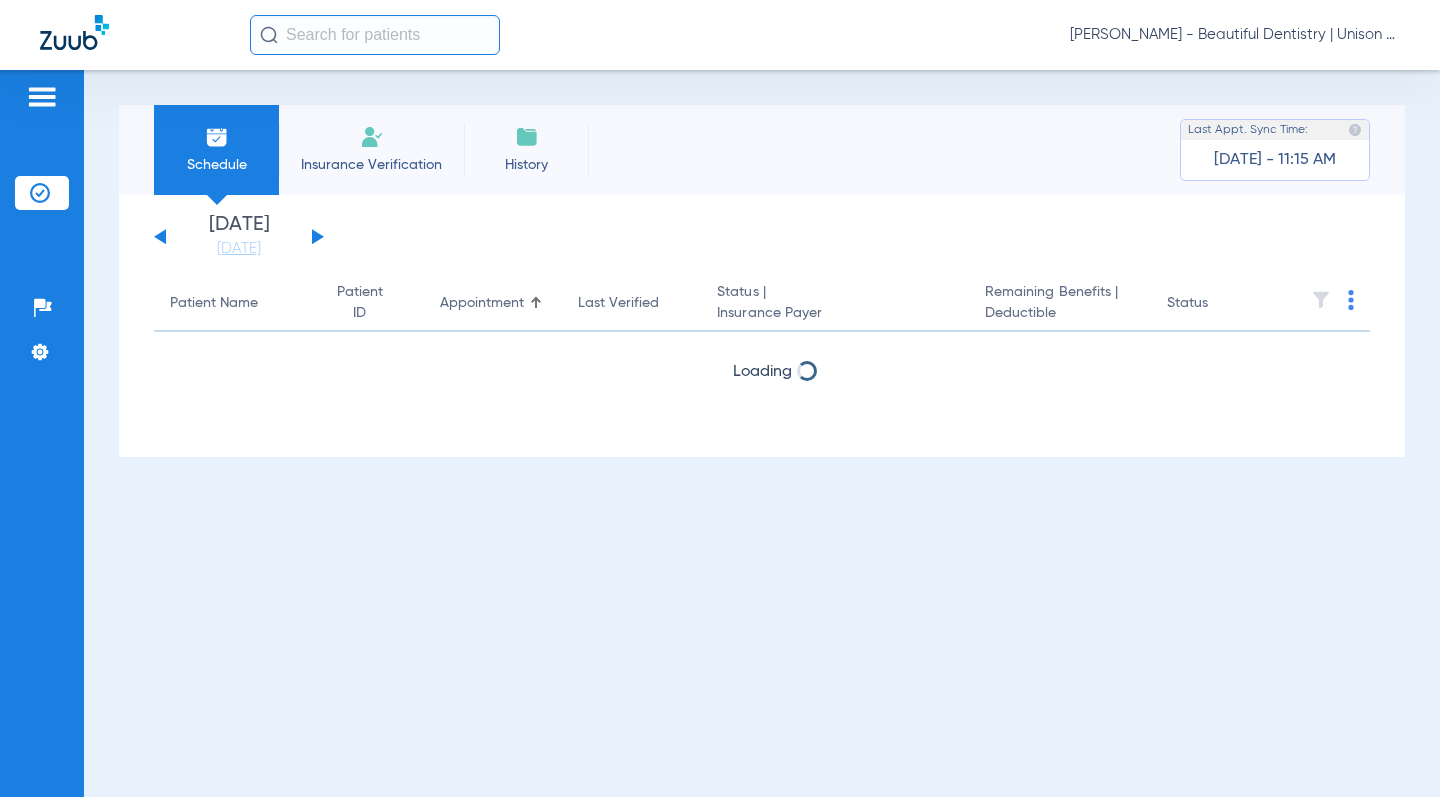 click 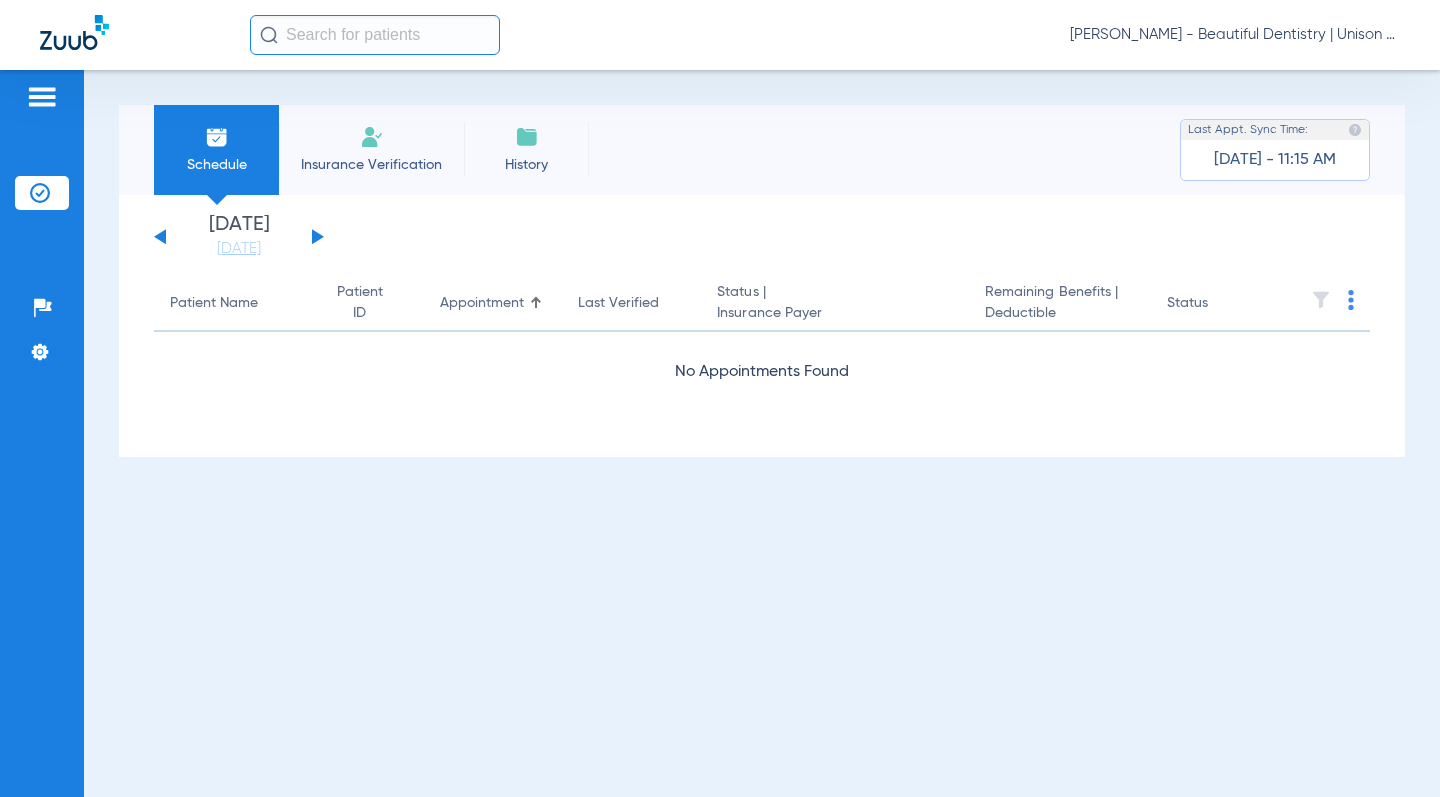 click on "Insurance Verification" 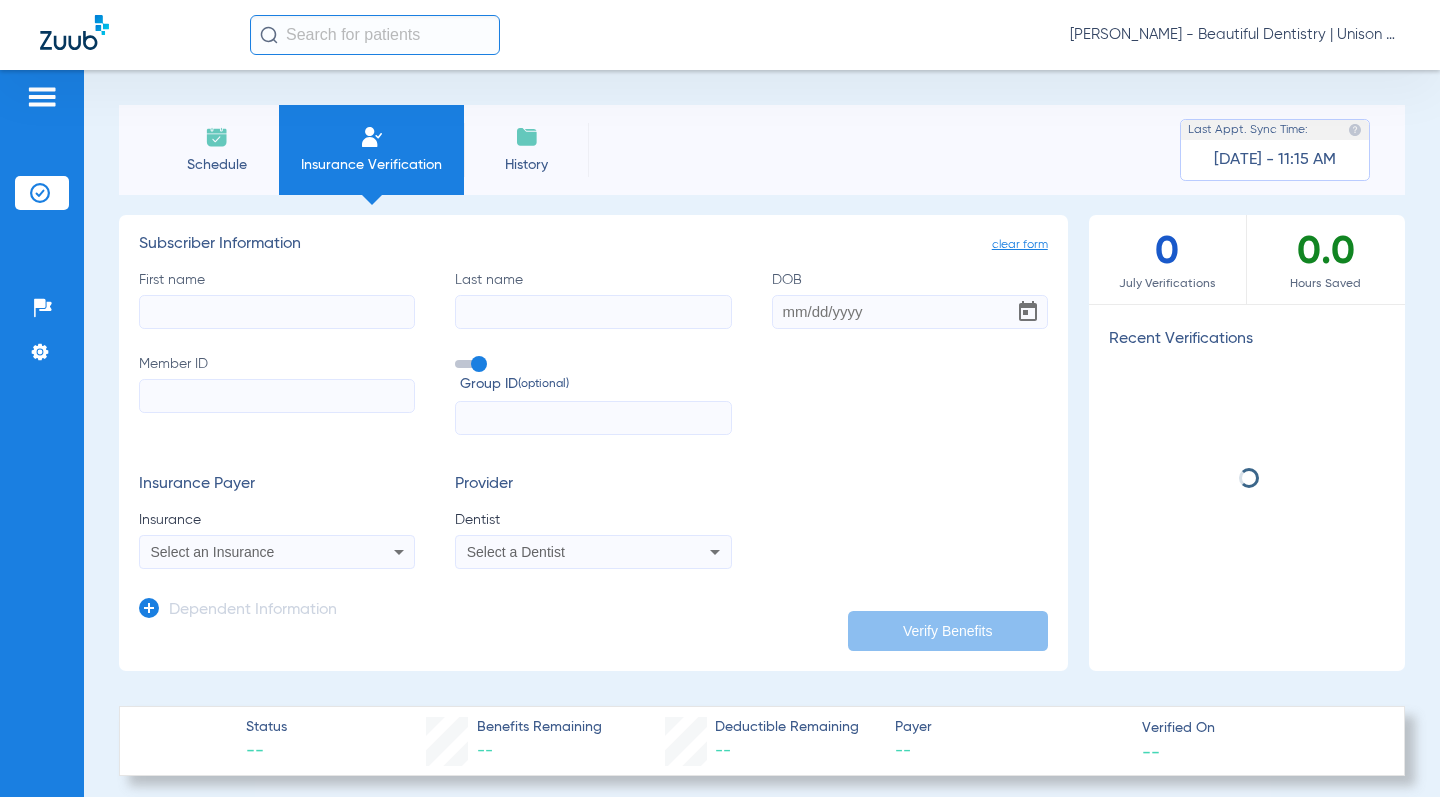 click on "Schedule" 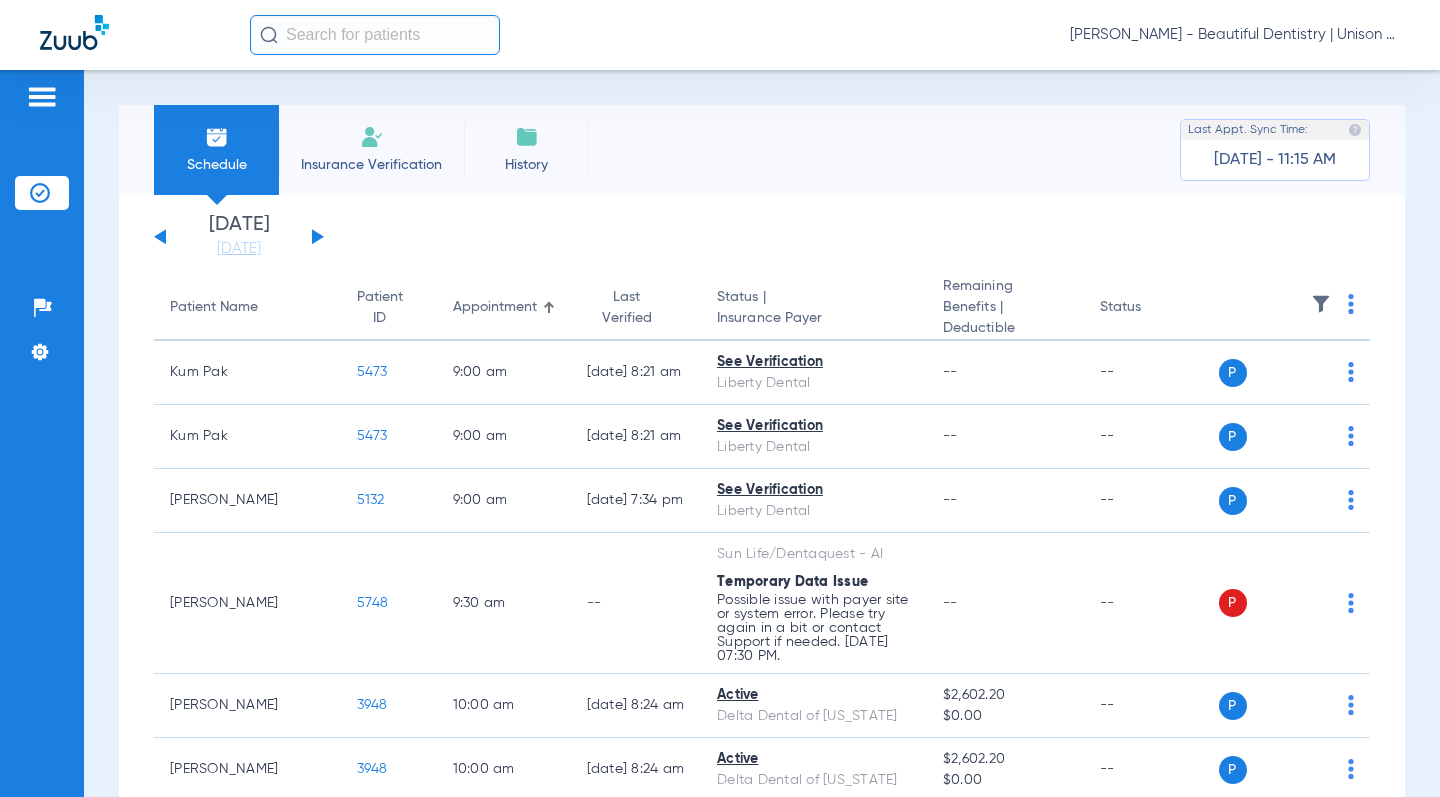 click on "[DATE]   [DATE]   [DATE]   [DATE]   [DATE]   [DATE]   [DATE]   [DATE]   [DATE]   [DATE]   [DATE]   [DATE]   [DATE]   [DATE]   [DATE]   [DATE]   [DATE]   [DATE]   [DATE]   [DATE]   [DATE]   [DATE]   [DATE]   [DATE]   [DATE]   [DATE]   [DATE]   [DATE]   [DATE]   [DATE]   [DATE]   [DATE]   [DATE]   [DATE]   [DATE]   [DATE]   [DATE]   [DATE]   [DATE]   [DATE]   [DATE]   [DATE]   [DATE]   [DATE]" 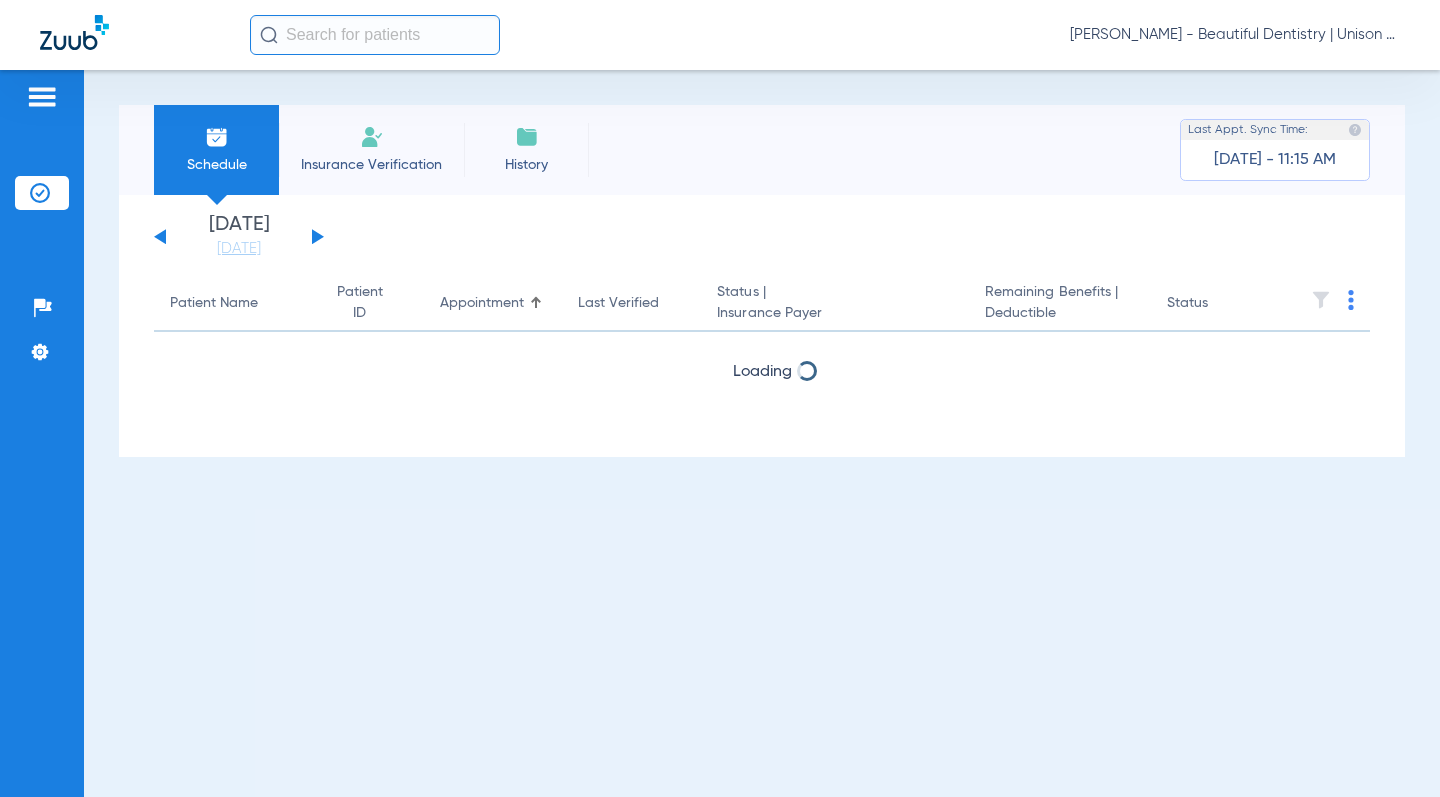 click 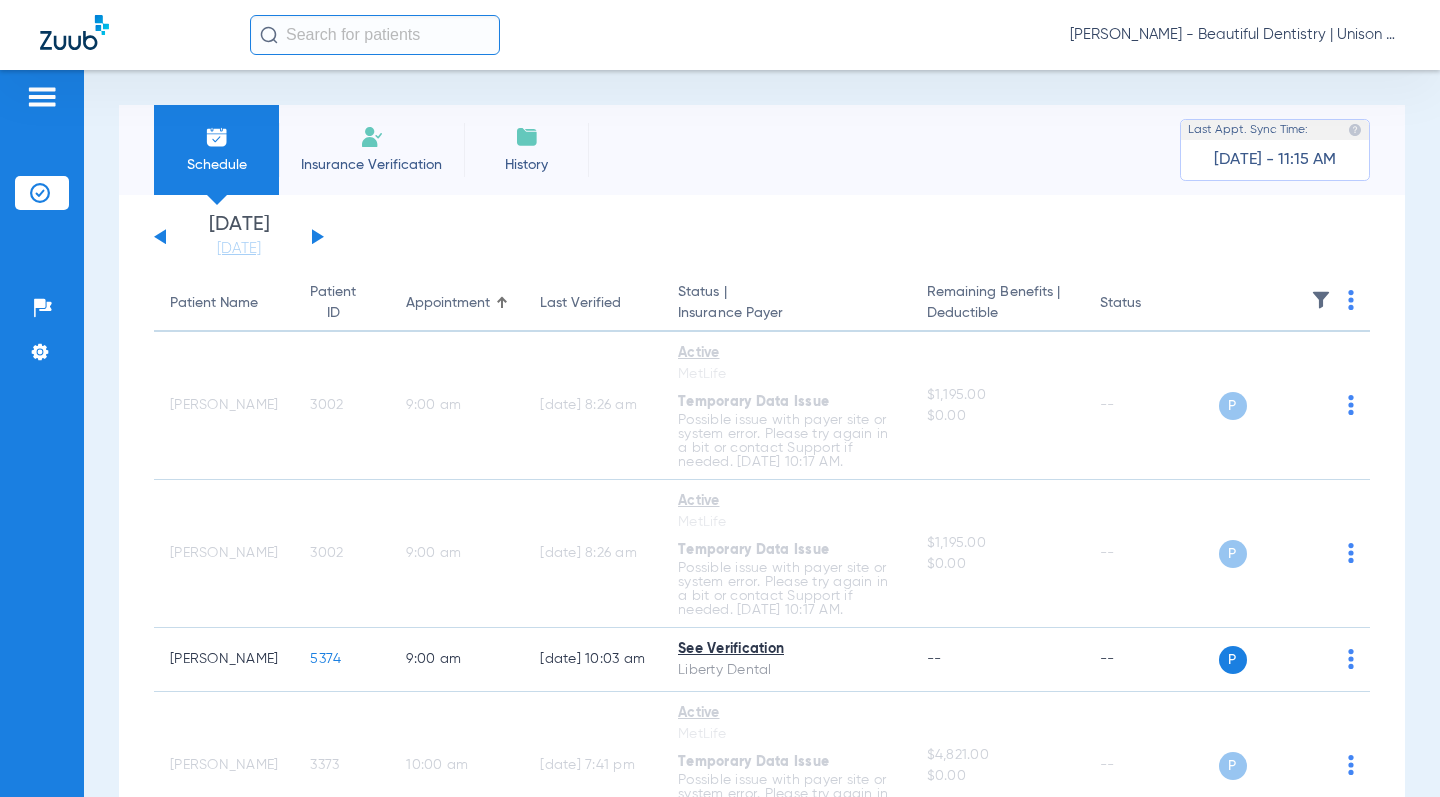 click on "[DATE]   [DATE]   [DATE]   [DATE]   [DATE]   [DATE]   [DATE]   [DATE]   [DATE]   [DATE]   [DATE]   [DATE]   [DATE]   [DATE]   [DATE]   [DATE]   [DATE]   [DATE]   [DATE]   [DATE]   [DATE]   [DATE]   [DATE]   [DATE]   [DATE]   [DATE]   [DATE]   [DATE]   [DATE]   [DATE]   [DATE]   [DATE]   [DATE]   [DATE]   [DATE]   [DATE]   [DATE]   [DATE]   [DATE]   [DATE]   [DATE]   [DATE]   [DATE]   [DATE]  Su" 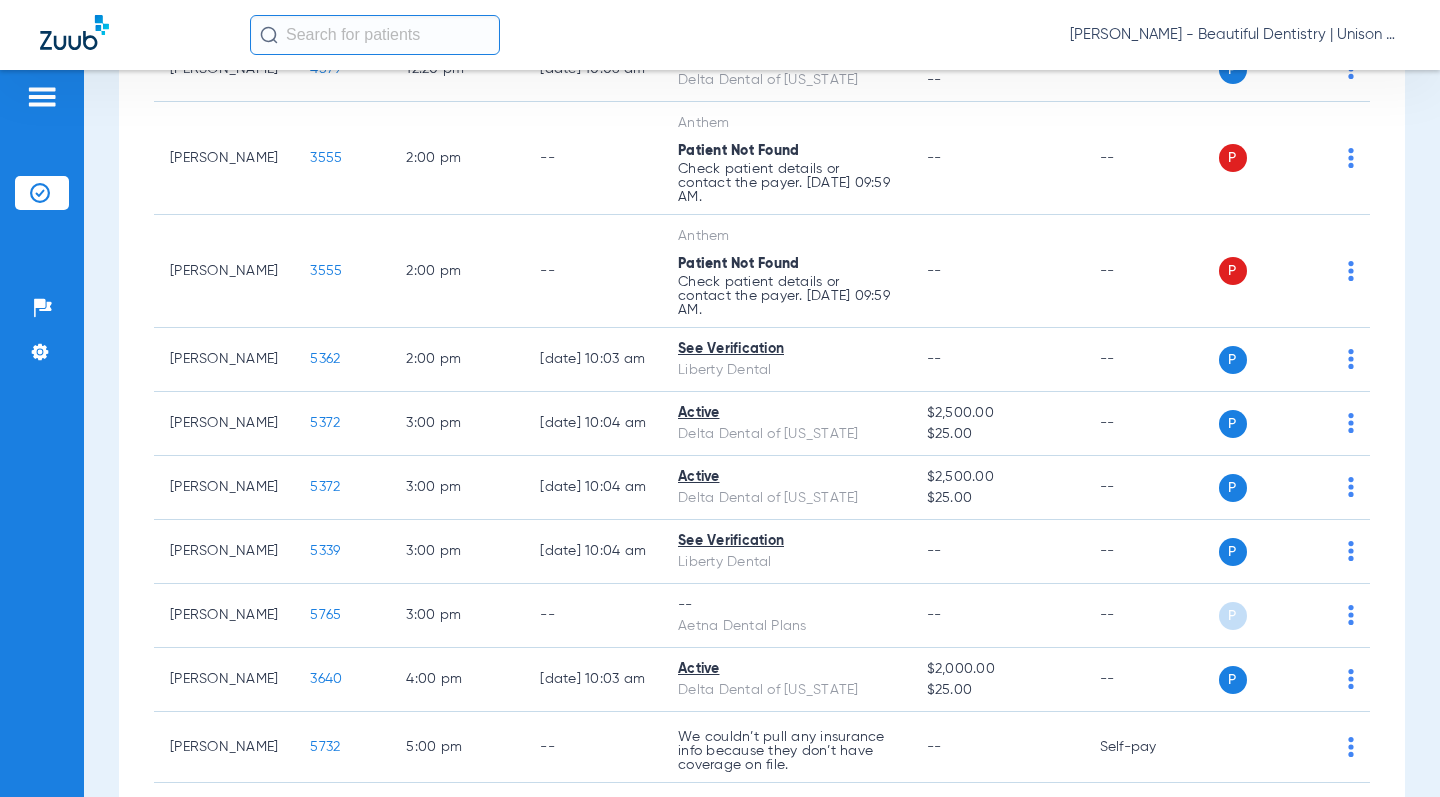 scroll, scrollTop: 1435, scrollLeft: 0, axis: vertical 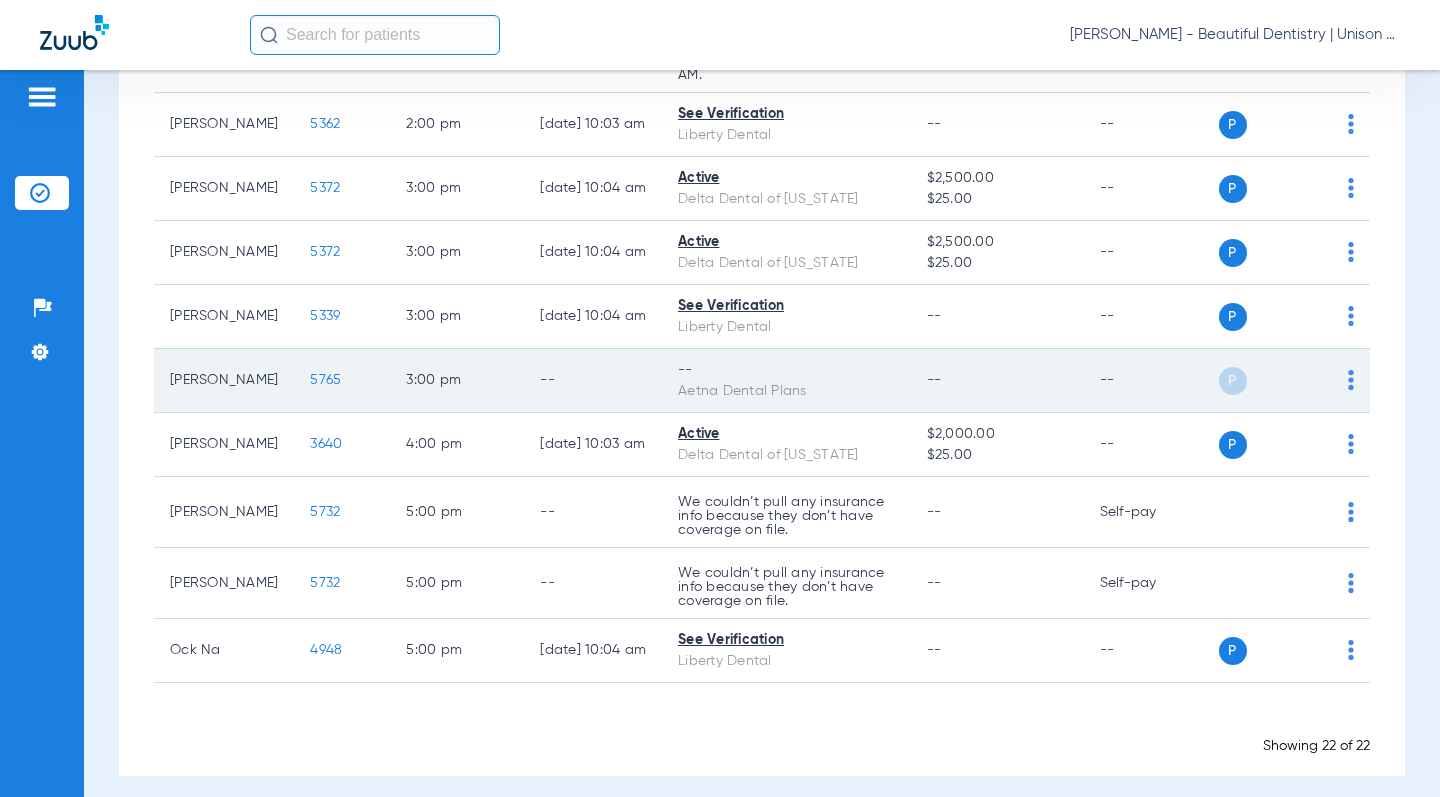 click on "5765" 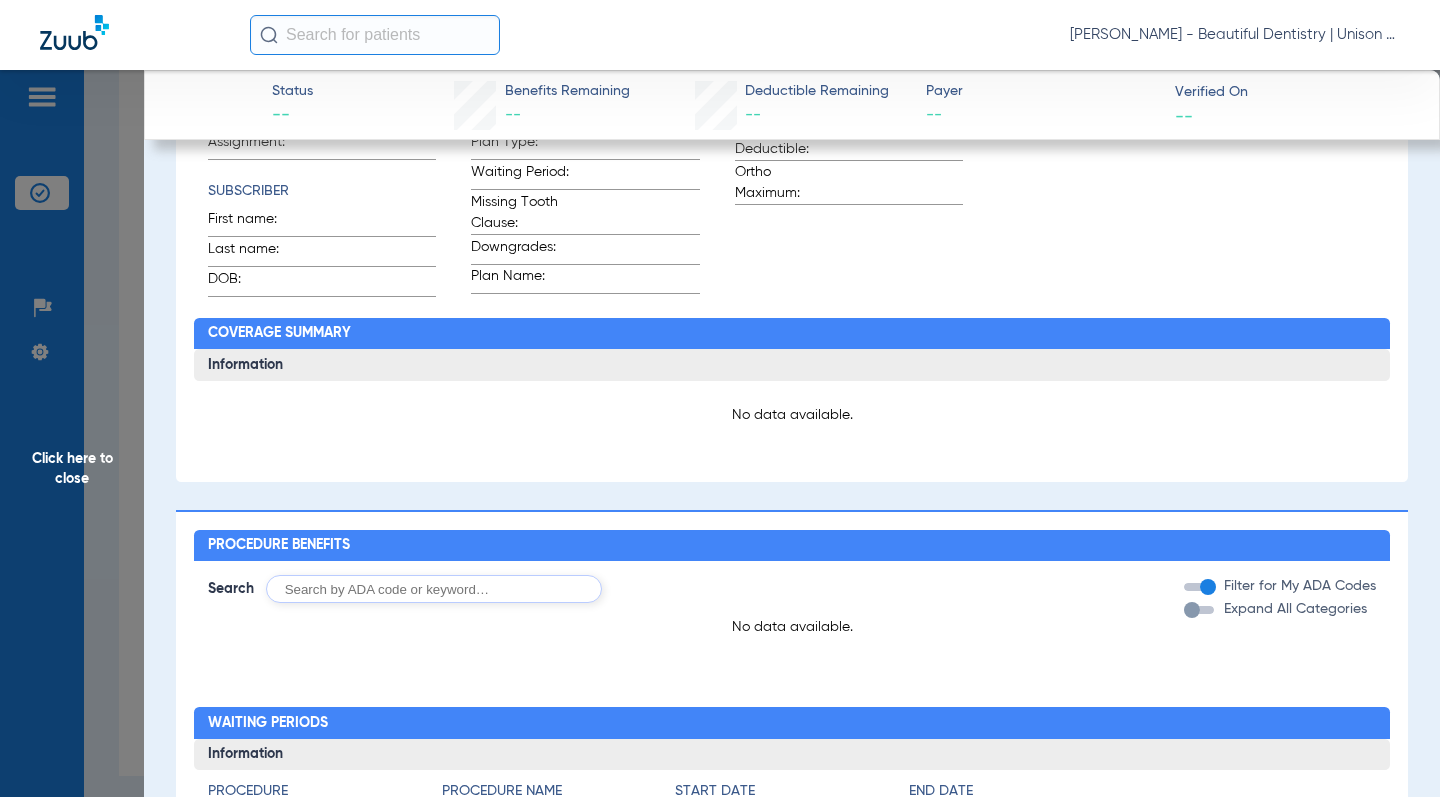 scroll, scrollTop: 0, scrollLeft: 0, axis: both 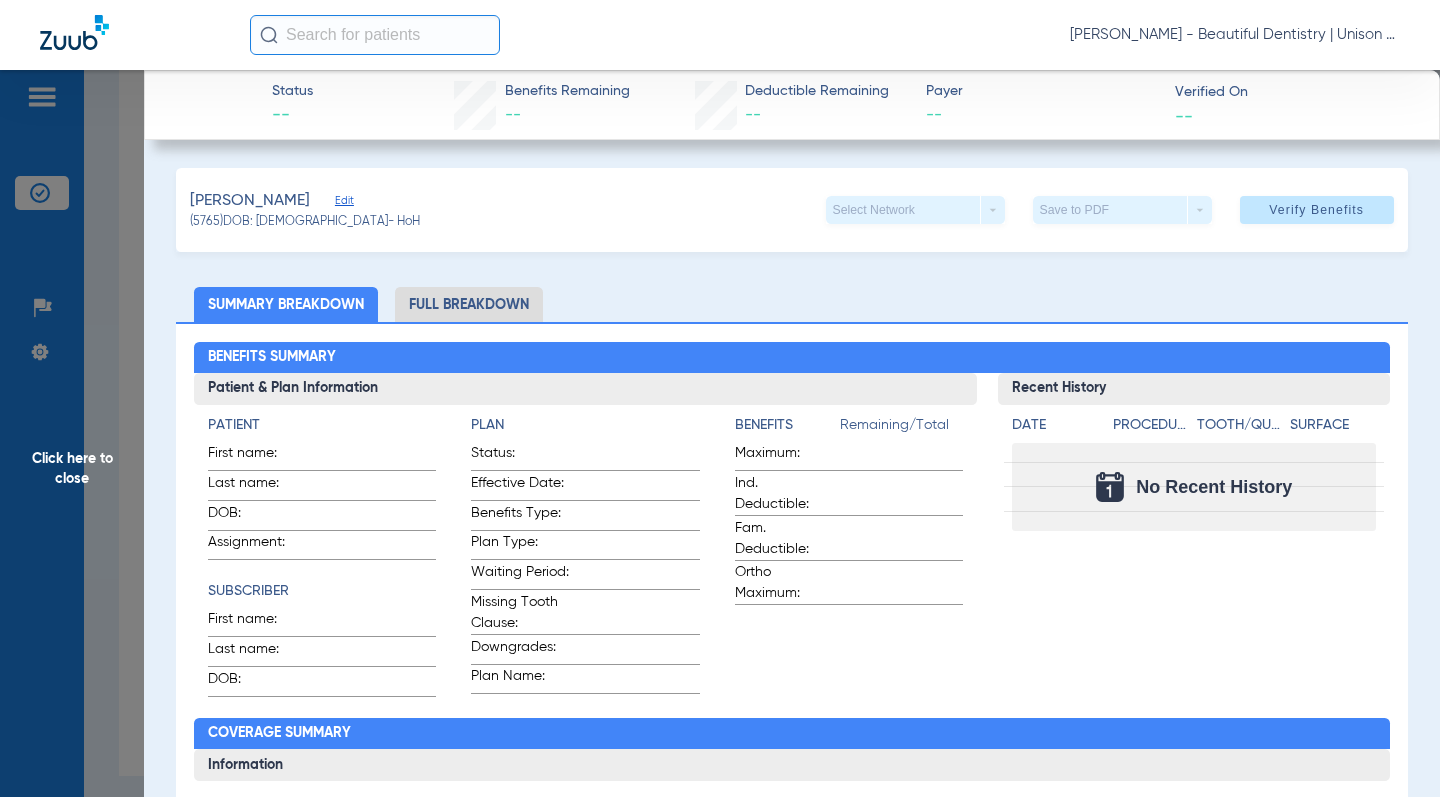 click on "Click here to close" 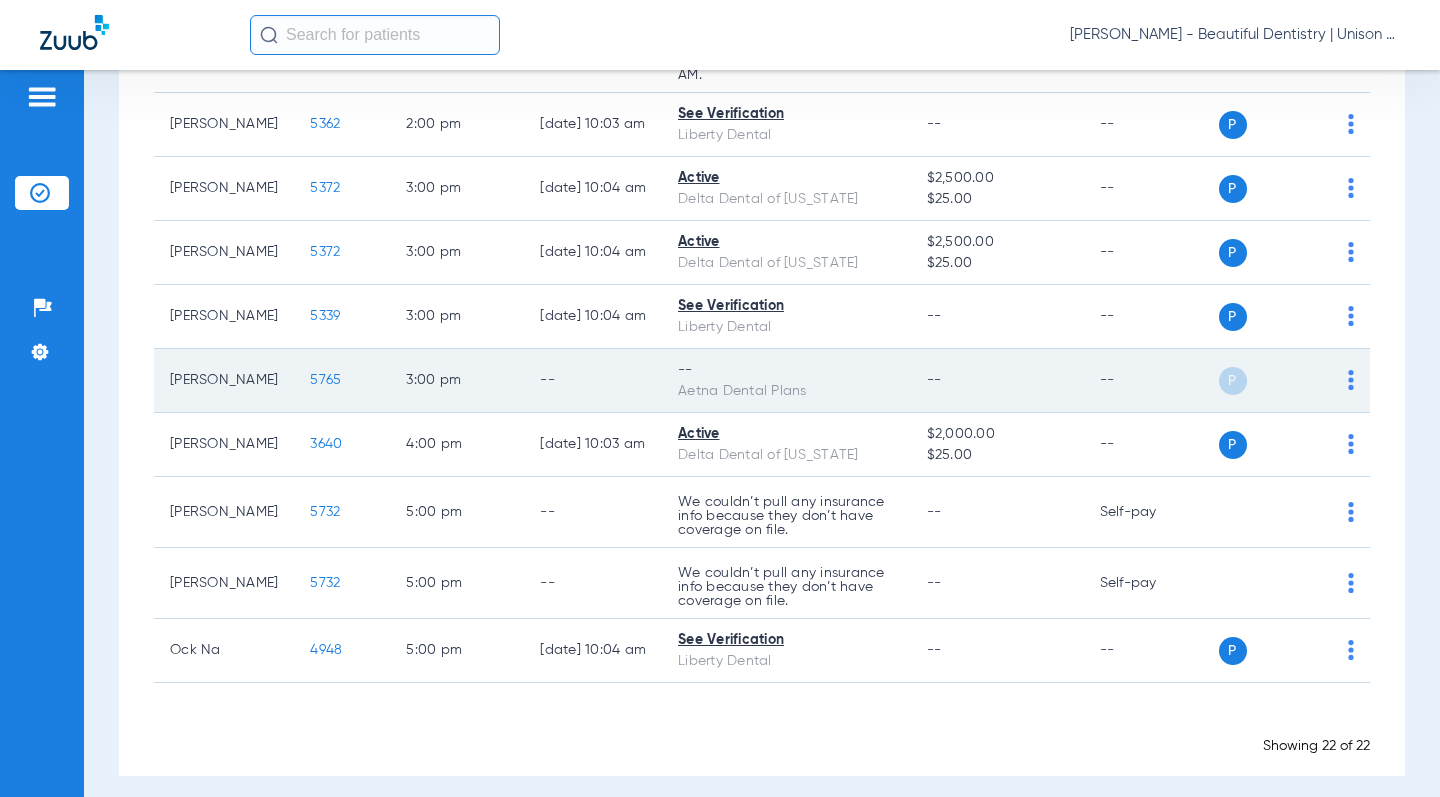 click 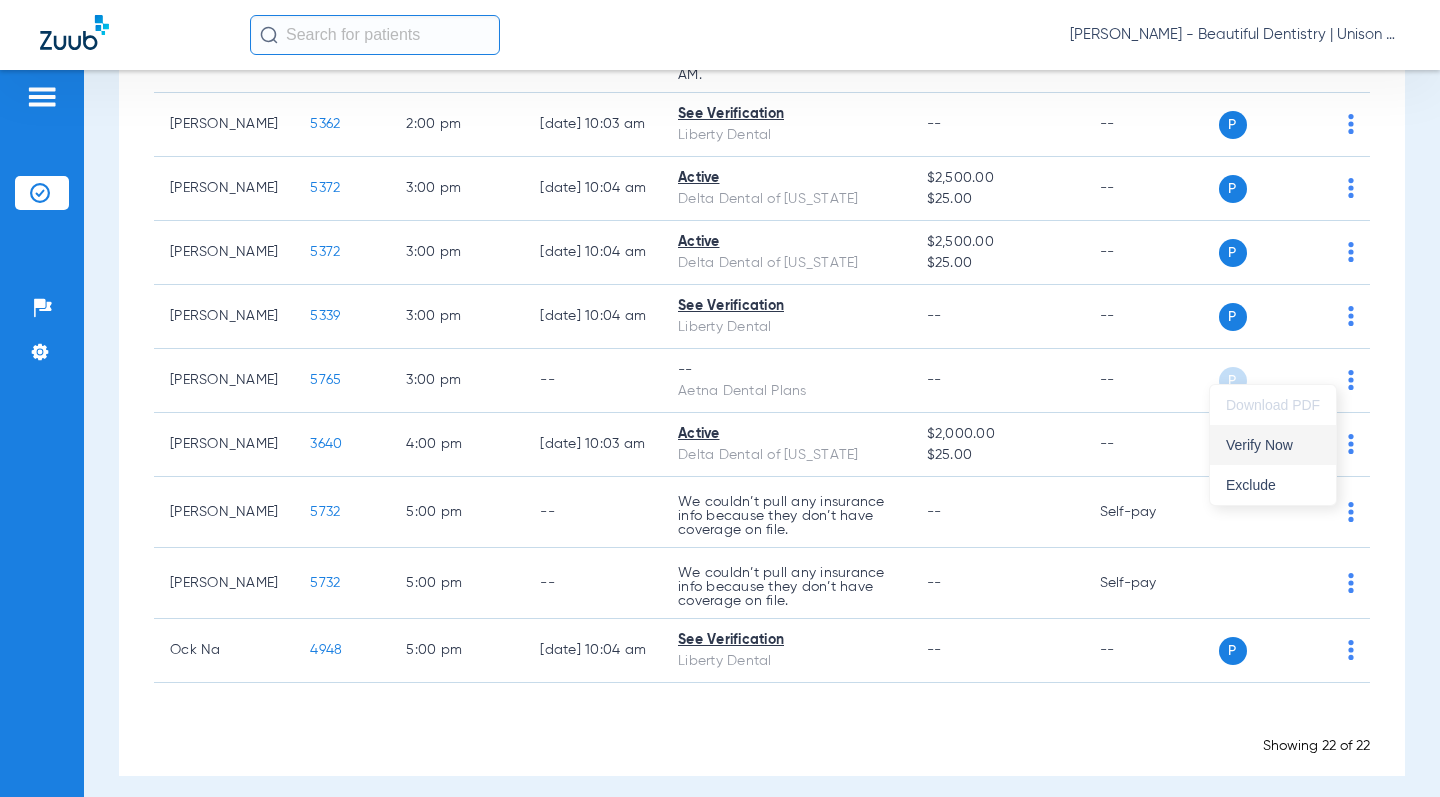 click on "Verify Now" at bounding box center [1273, 445] 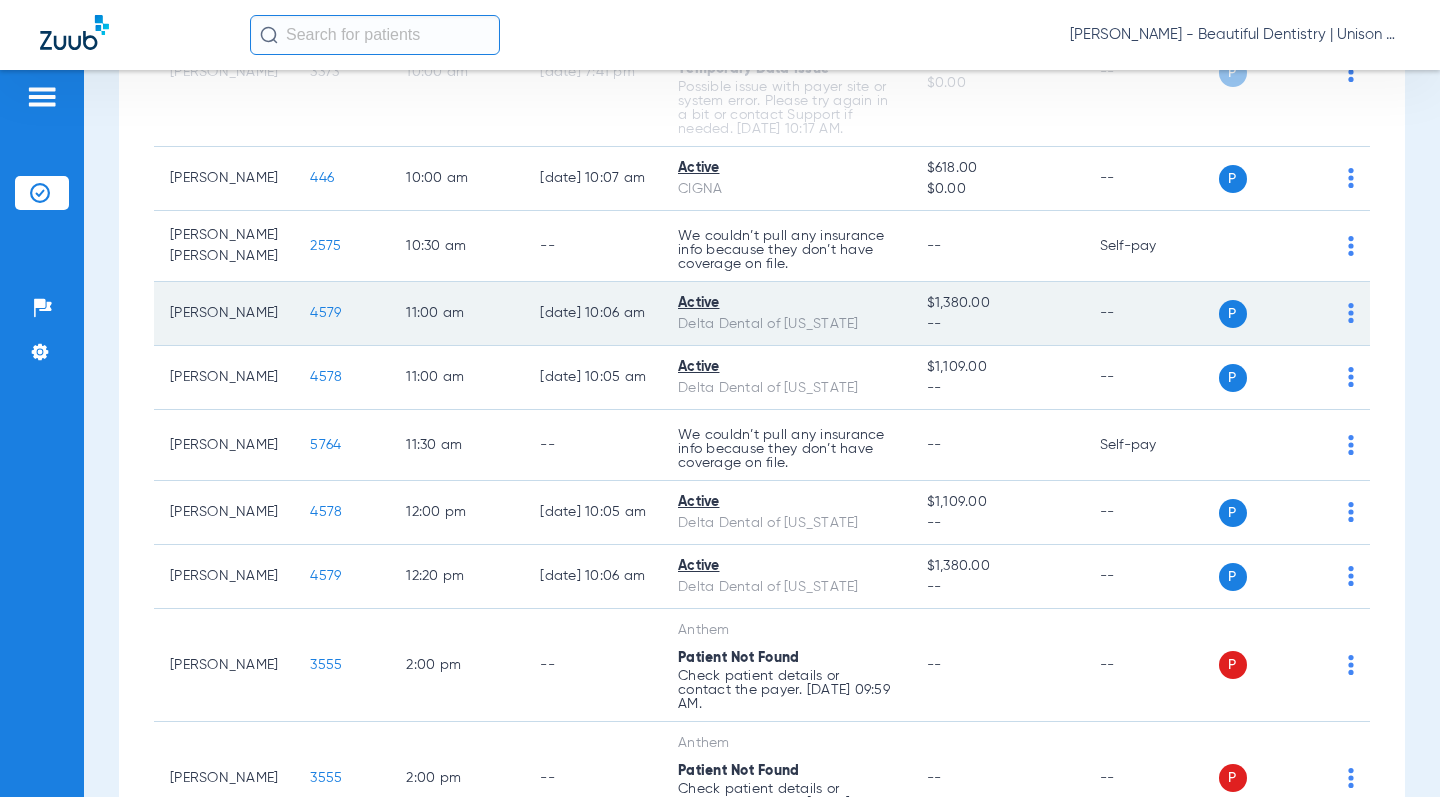 scroll, scrollTop: 700, scrollLeft: 0, axis: vertical 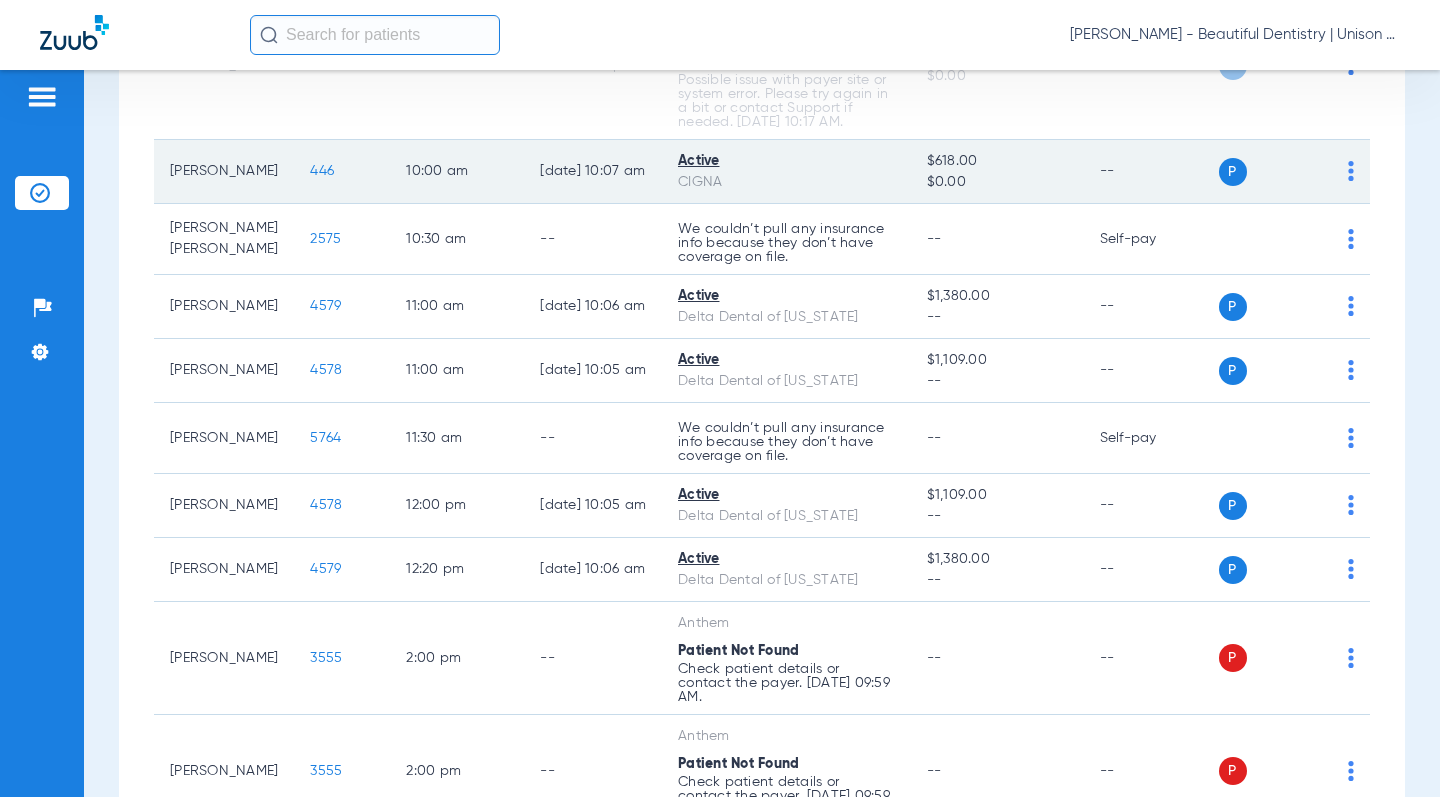 click on "446" 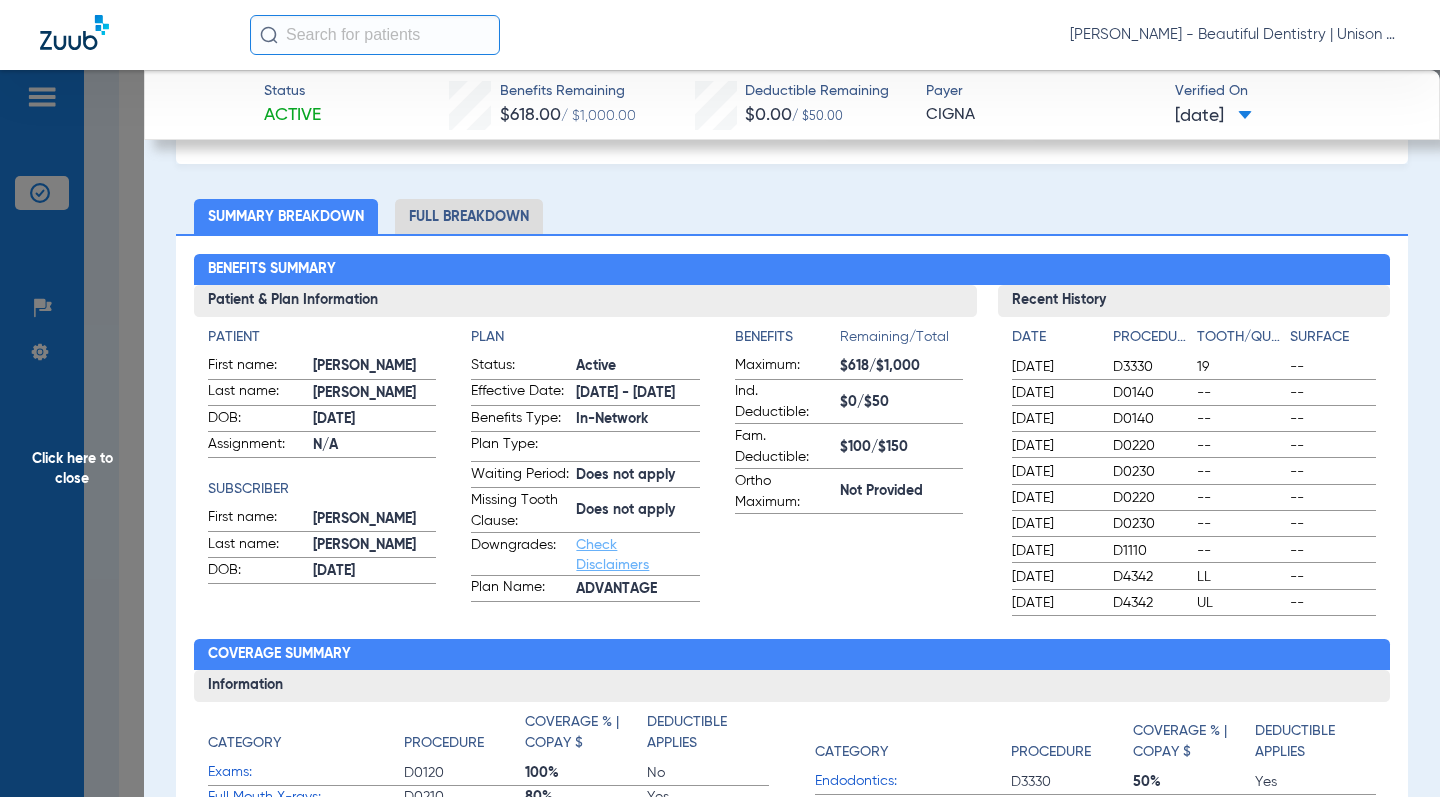 scroll, scrollTop: 100, scrollLeft: 0, axis: vertical 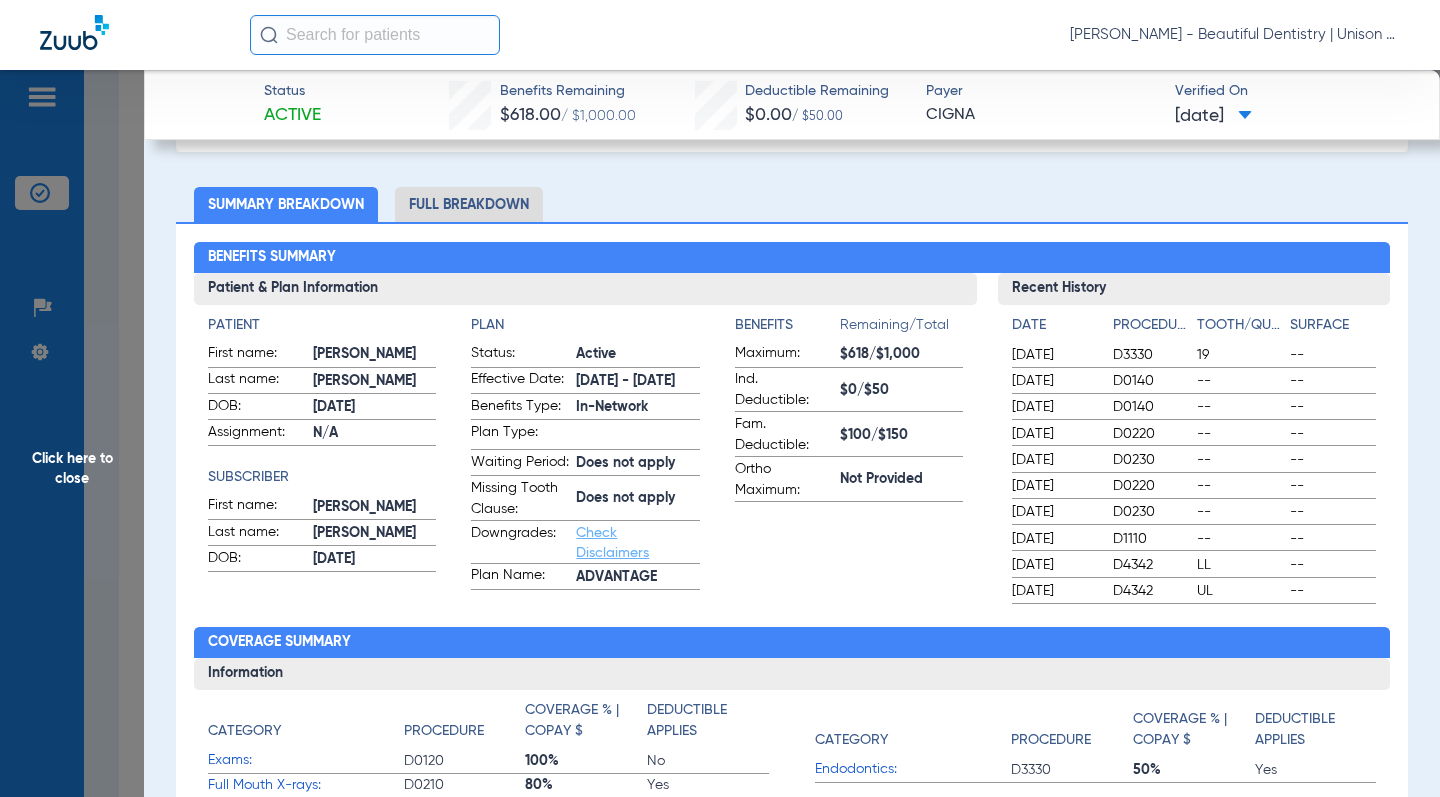 click on "Click here to close" 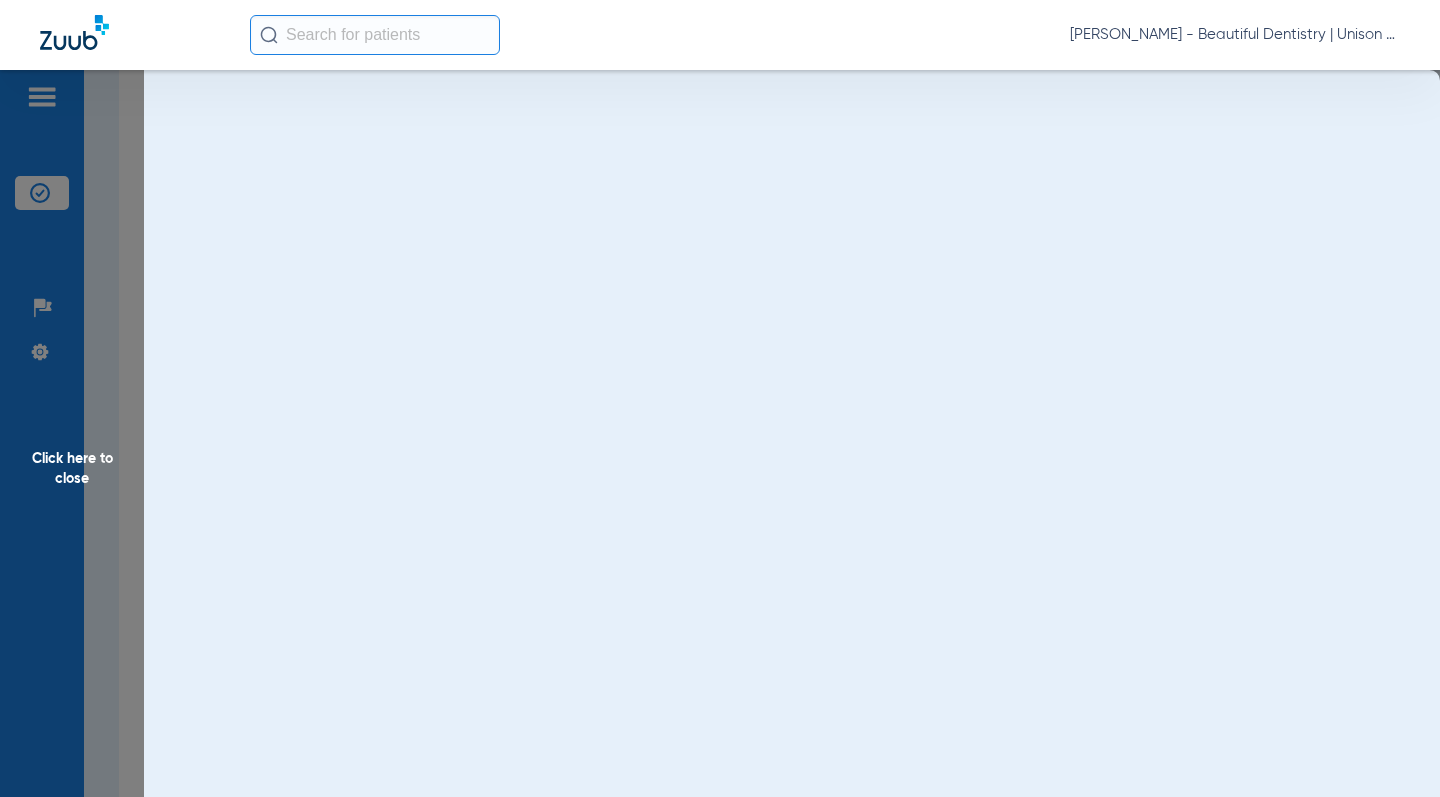 scroll, scrollTop: 0, scrollLeft: 0, axis: both 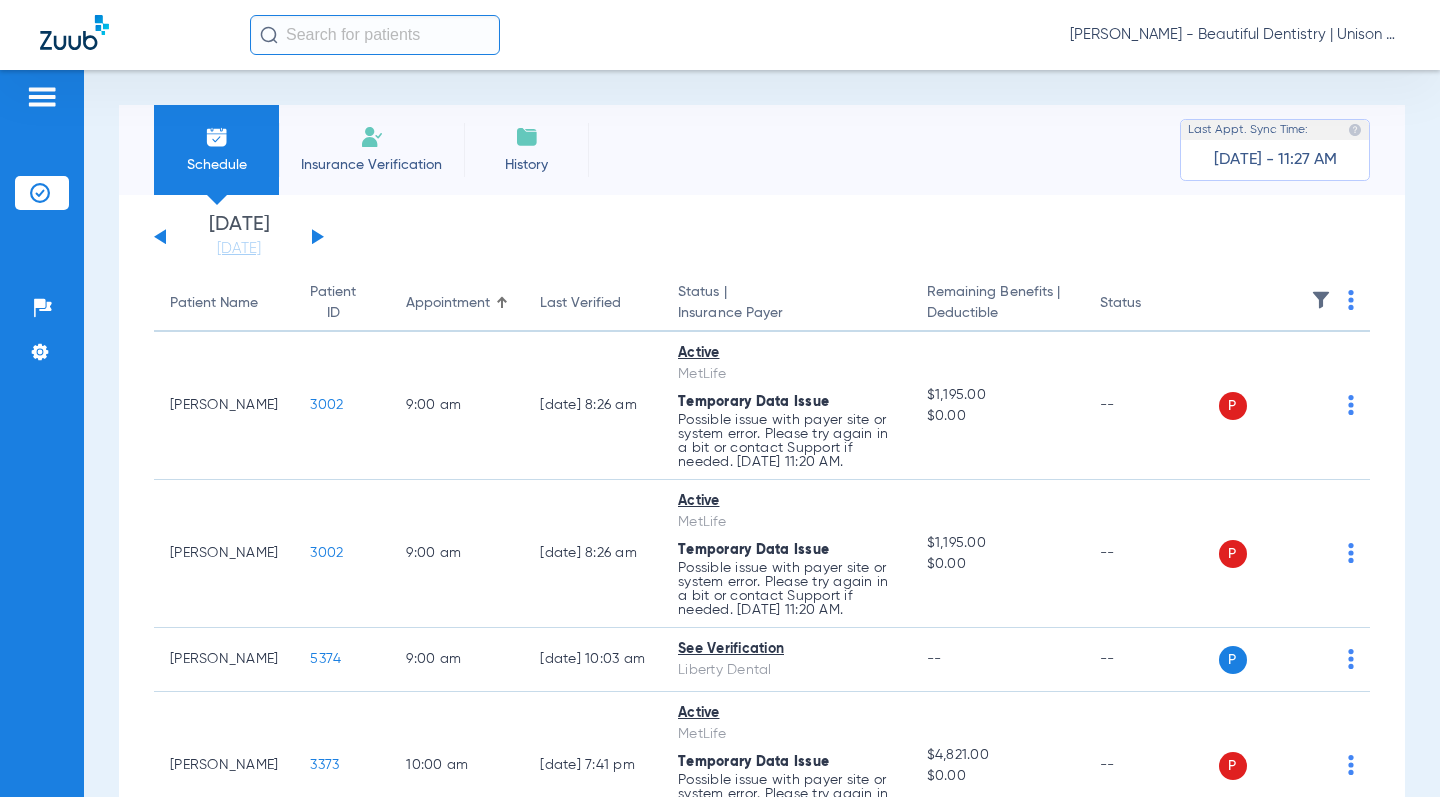 click on "[DATE]   [DATE]   [DATE]   [DATE]   [DATE]   [DATE]   [DATE]   [DATE]   [DATE]   [DATE]   [DATE]   [DATE]   [DATE]   [DATE]   [DATE]   [DATE]   [DATE]   [DATE]   [DATE]   [DATE]   [DATE]   [DATE]   [DATE]   [DATE]   [DATE]   [DATE]   [DATE]   [DATE]   [DATE]   [DATE]   [DATE]   [DATE]   [DATE]   [DATE]   [DATE]   [DATE]   [DATE]   [DATE]   [DATE]   [DATE]   [DATE]   [DATE]   [DATE]   [DATE]" 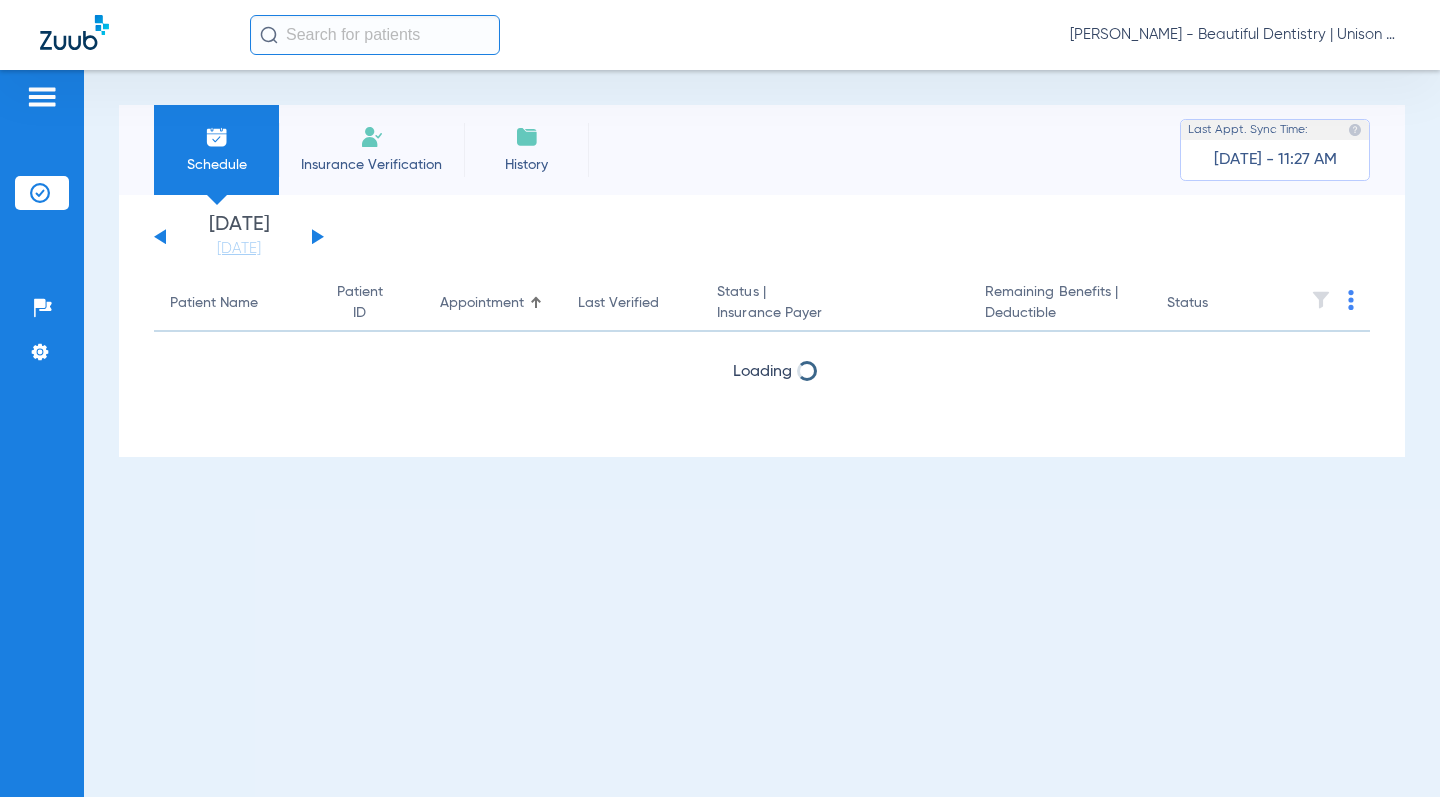 click 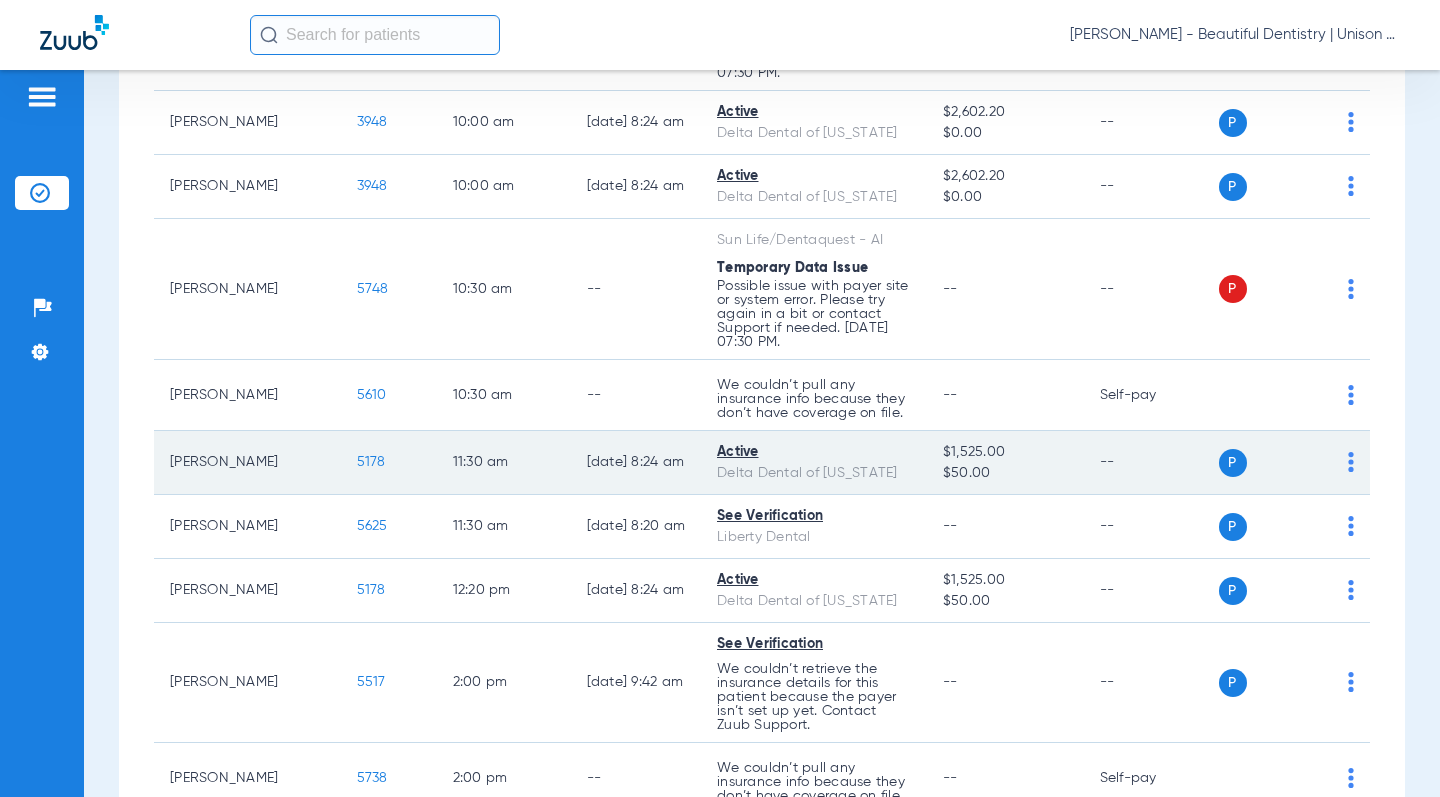scroll, scrollTop: 600, scrollLeft: 0, axis: vertical 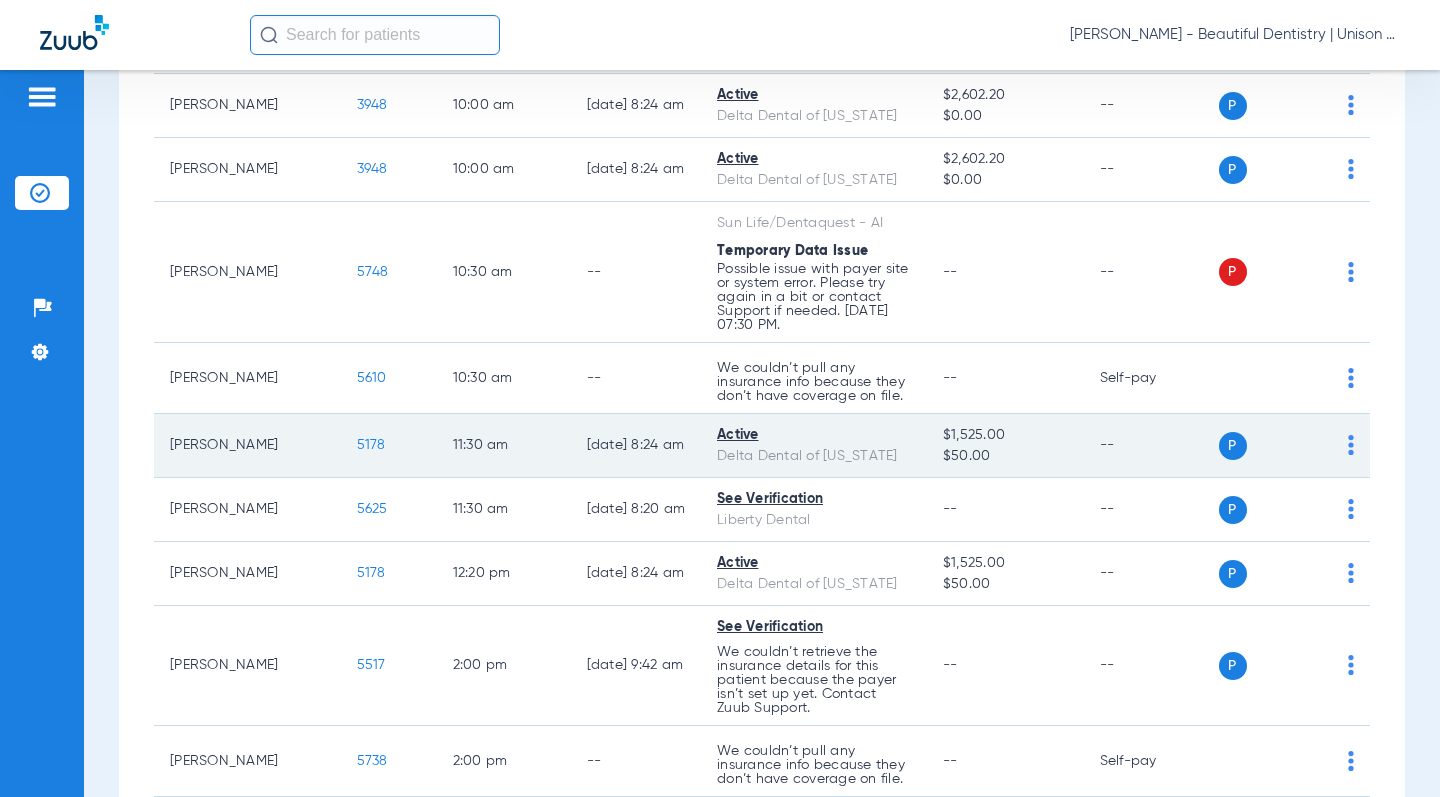 click on "5178" 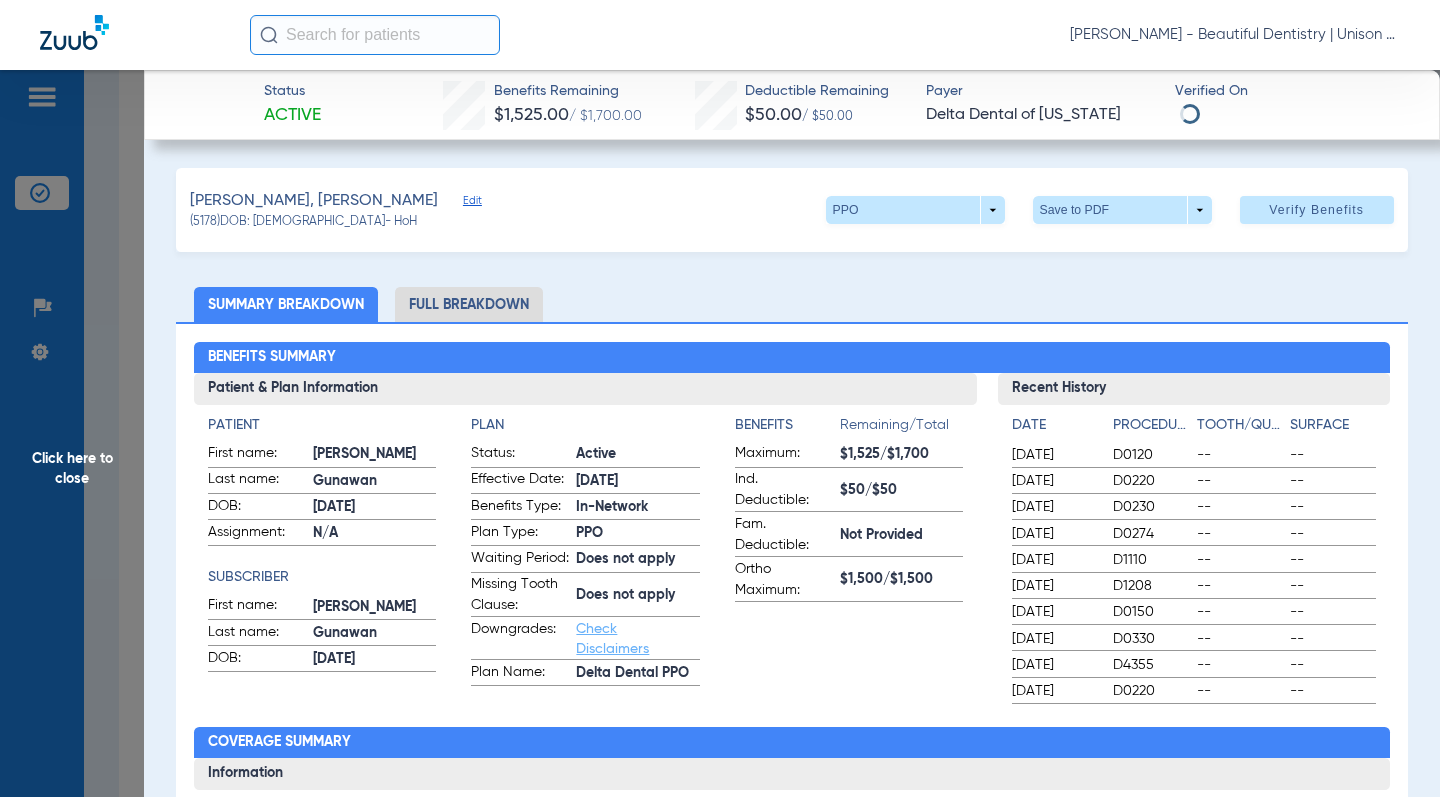 click on "Full Breakdown" 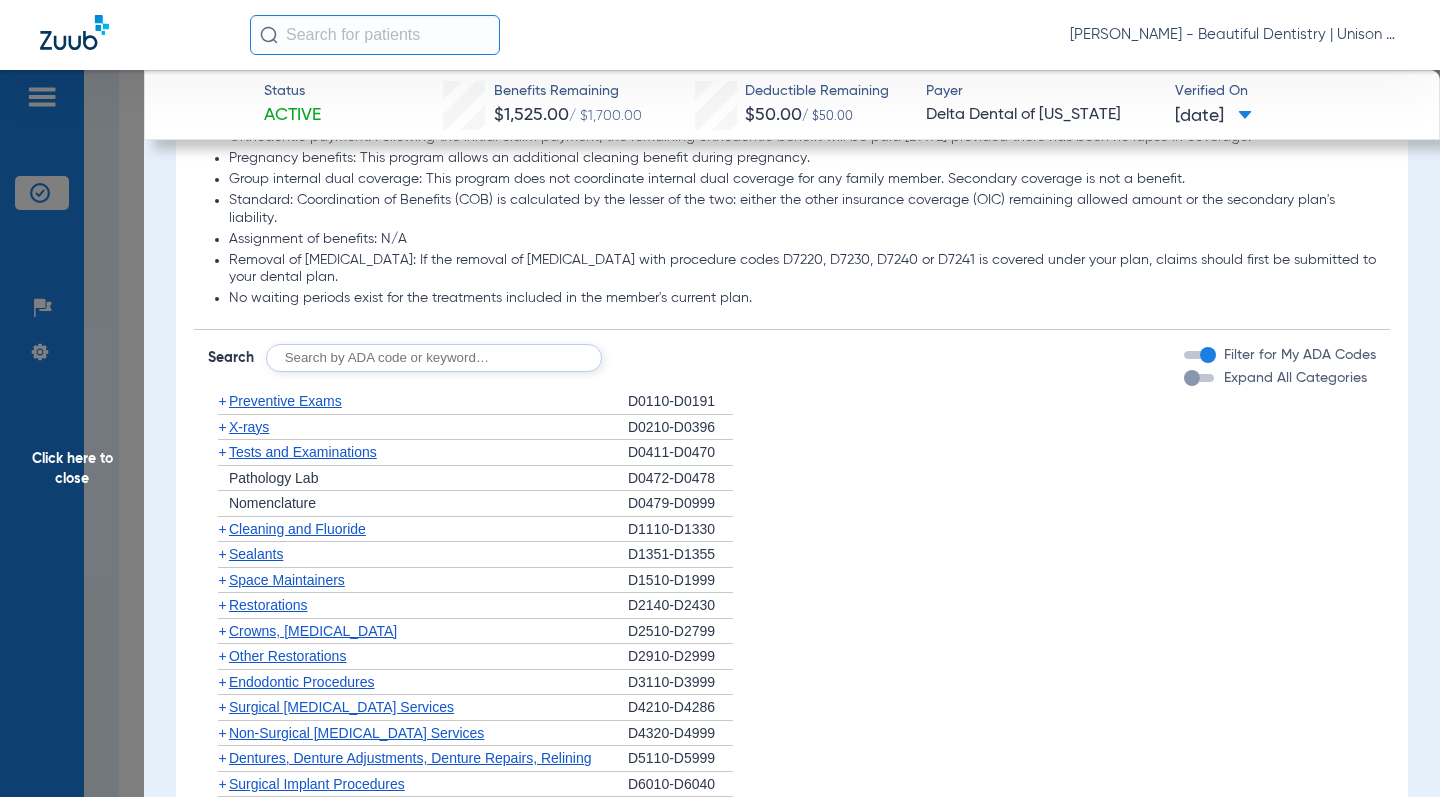 scroll, scrollTop: 2300, scrollLeft: 0, axis: vertical 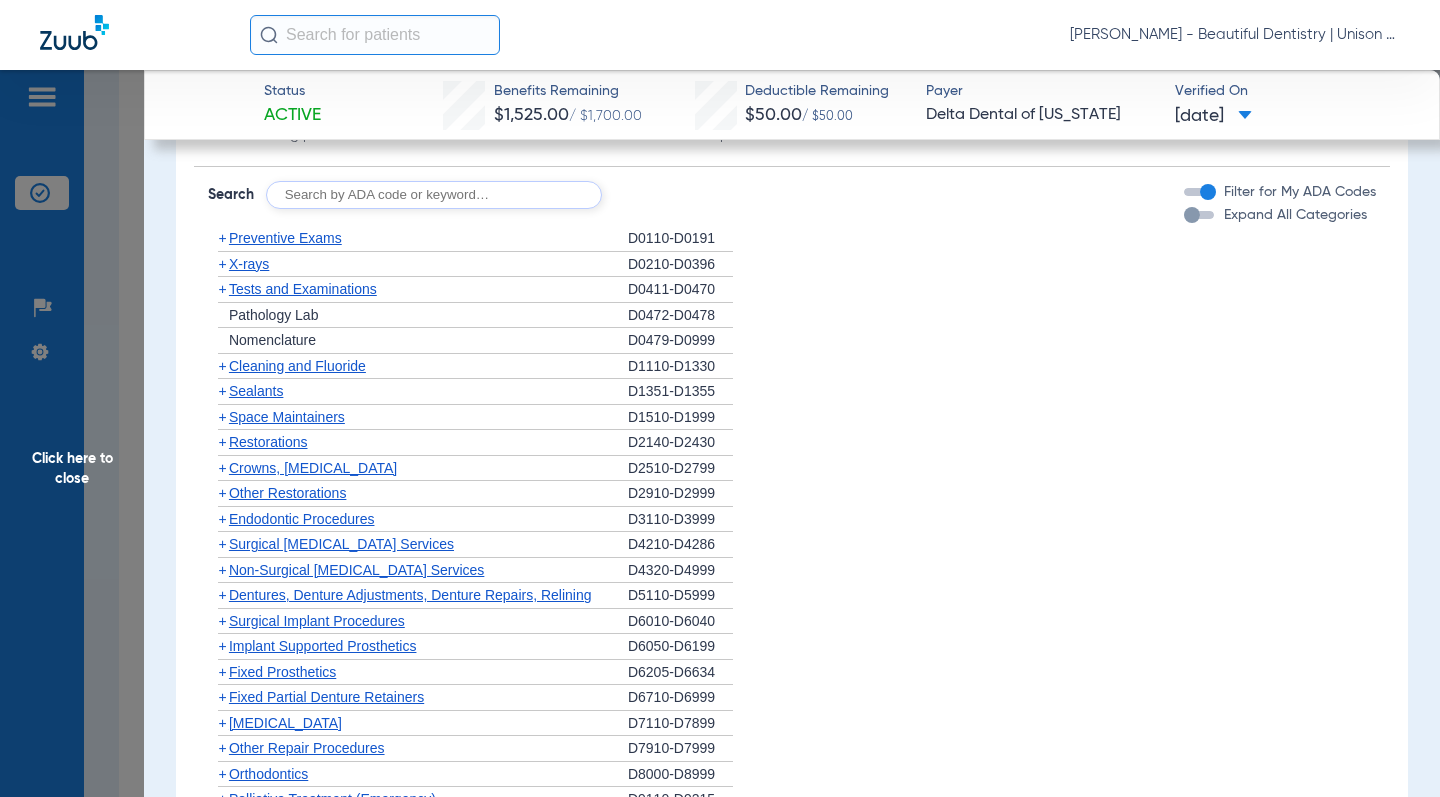 click on "+" 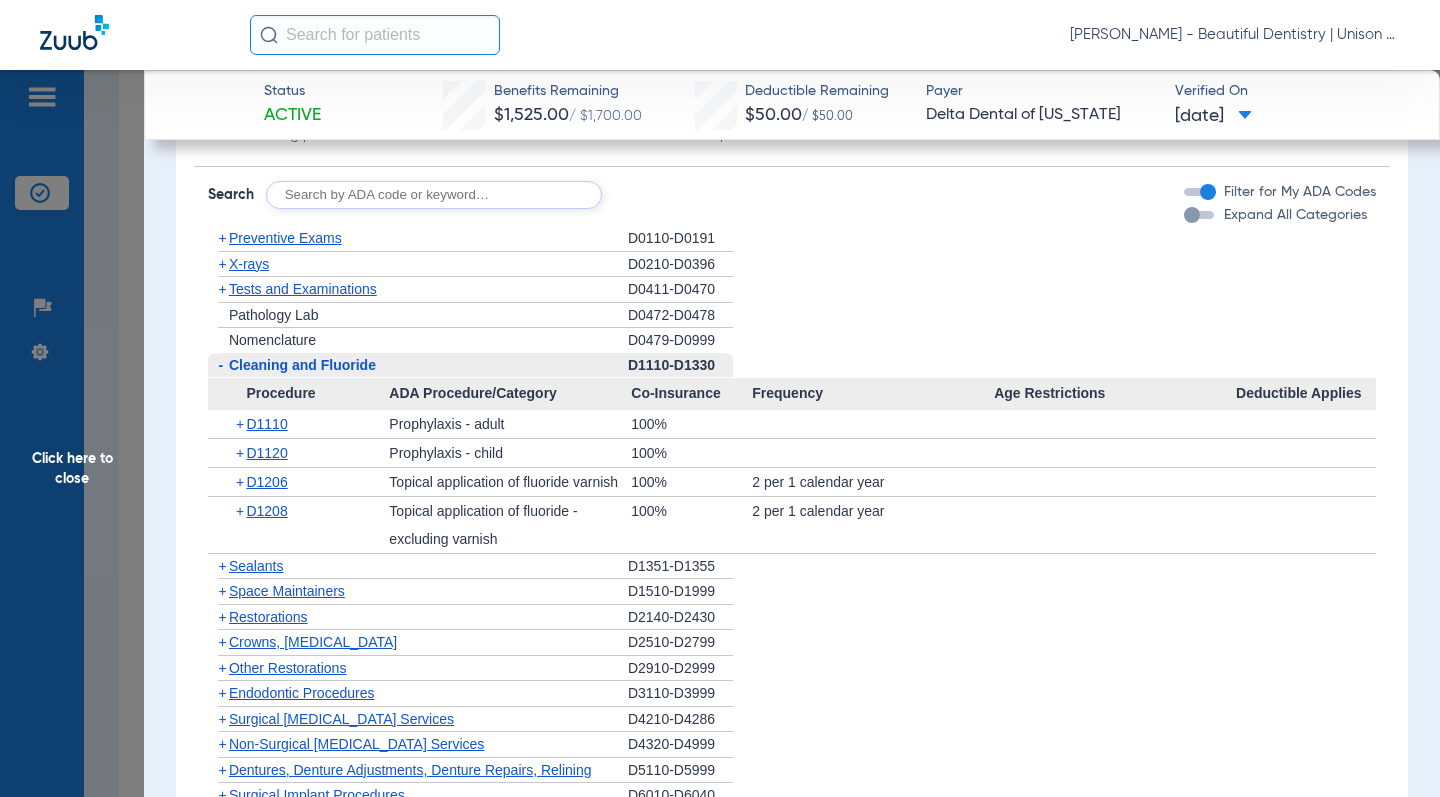 click on "-" 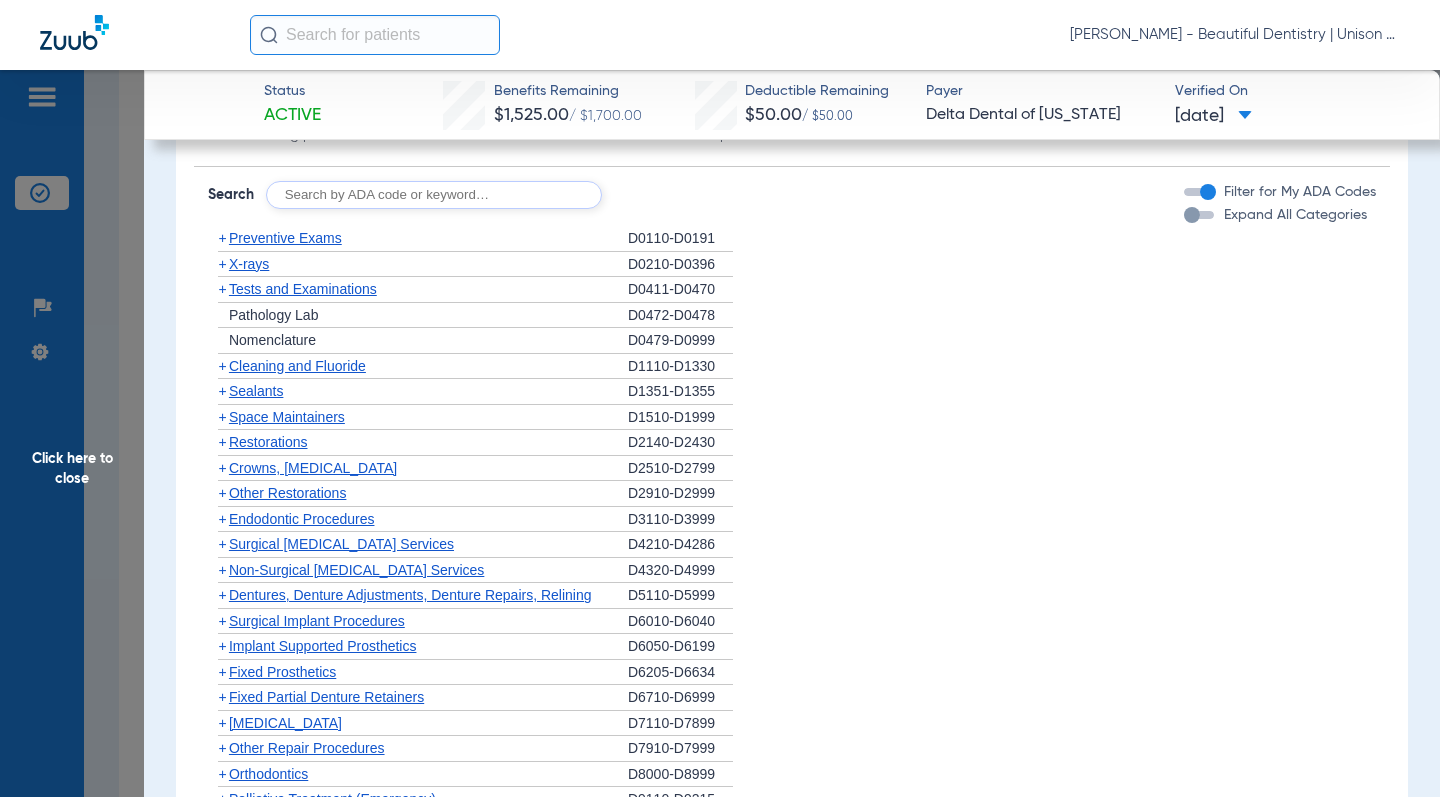 click on "+" 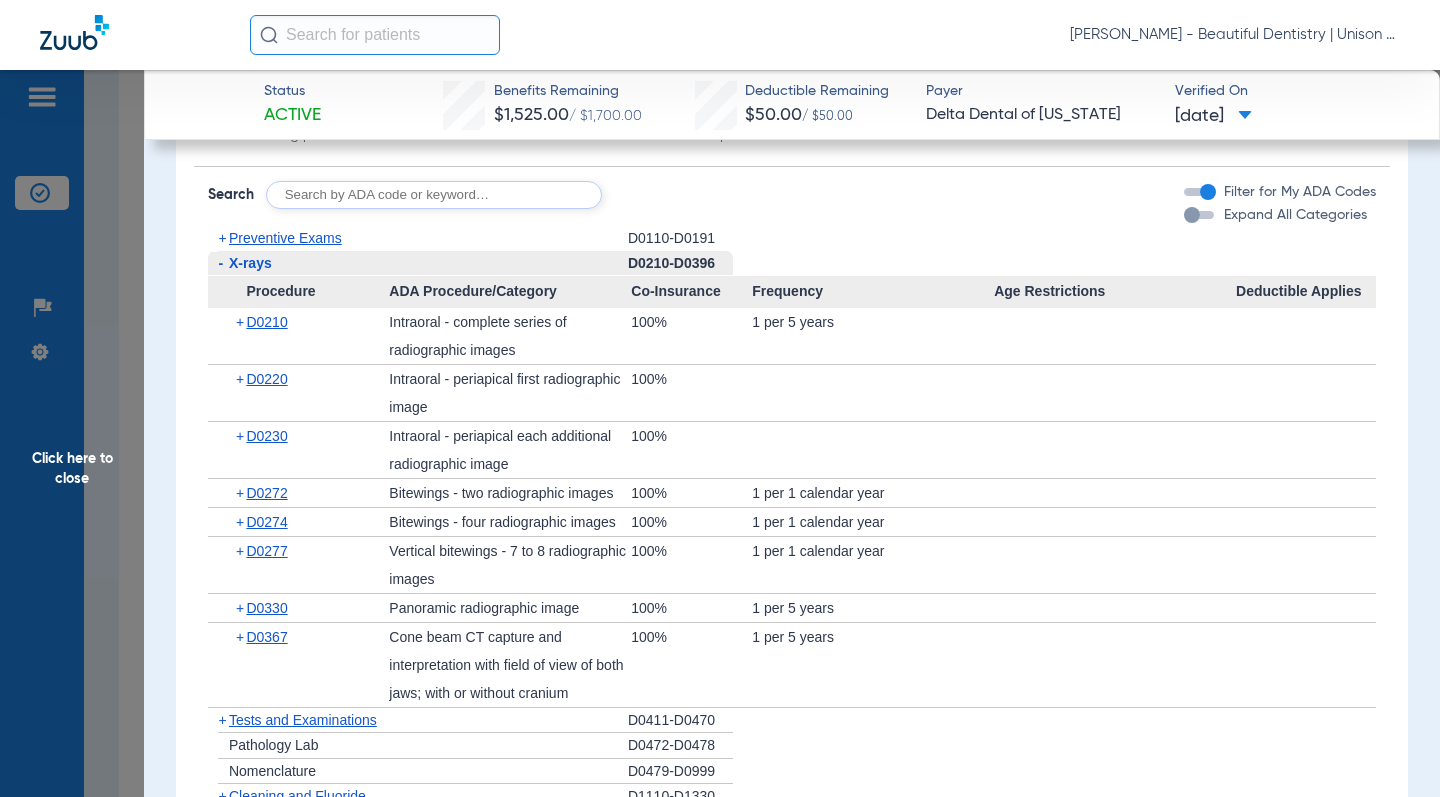click on "+   Preventive Exams   D0110-D0191   -   X-rays   D0210-D0396  Procedure ADA Procedure/Category Co-Insurance Frequency Age Restrictions Deductible Applies  +   D0210   Intraoral - complete series of radiographic images   100%   1 per 5 years      +   D0220   Intraoral - periapical first radiographic image   100%         +   D0230   Intraoral - periapical each additional radiographic image   100%         +   D0272   Bitewings - two radiographic images   100%   1 per 1 calendar year      +   D0274   Bitewings - four radiographic images   100%   1 per 1 calendar year      +   D0277   Vertical bitewings - 7 to 8 radiographic images   100%   1 per 1 calendar year      +   D0330   Panoramic radiographic image   100%   1 per 5 years      +   D0367   Cone beam CT capture and interpretation with field of view of both jaws; with or without cranium   100%   1 per 5 years      +   Tests and Examinations   D0411-D0470   +   Pathology Lab   D0472-D0478   +   Nomenclature   D0479-D0999   +   Cleaning and Fluoride   +   +" 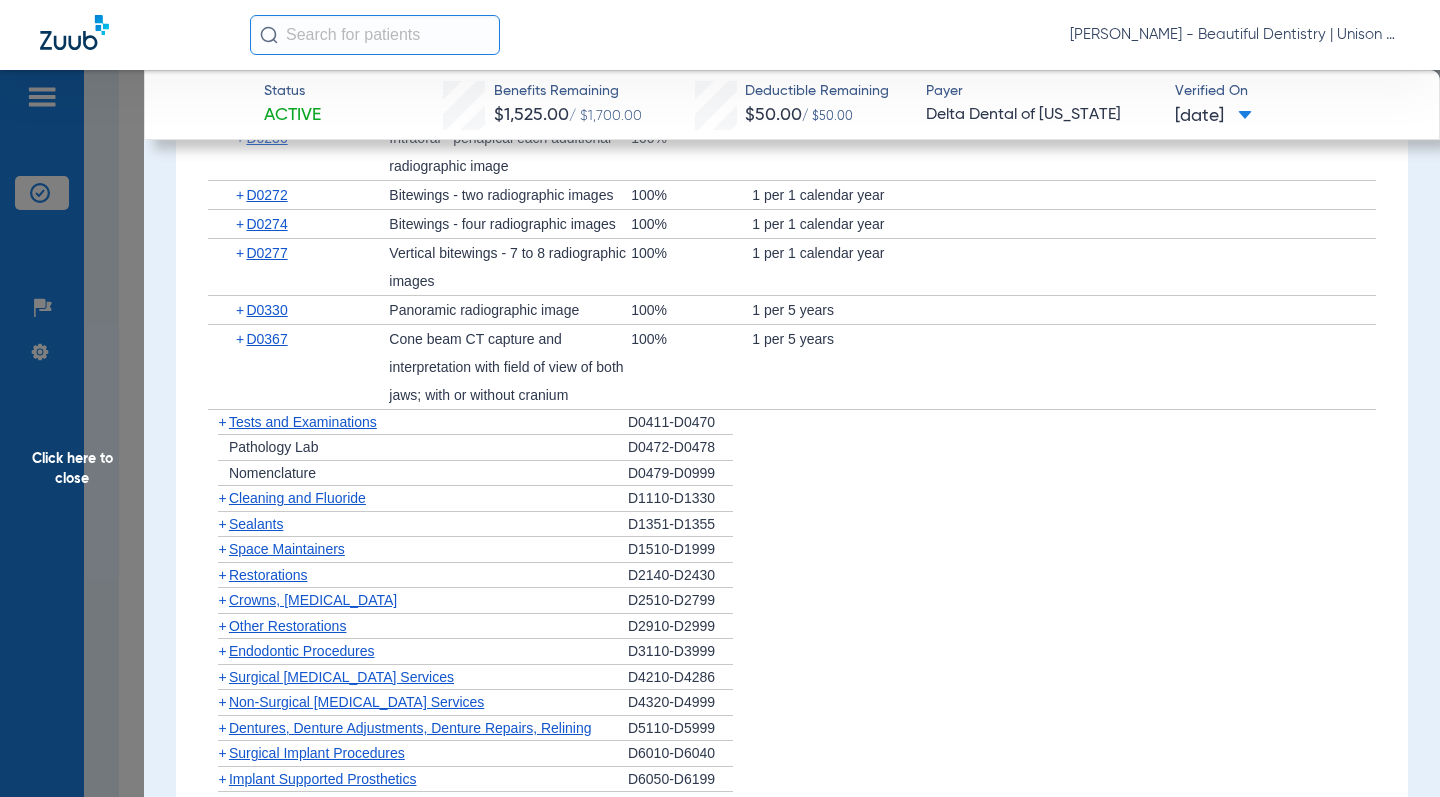 scroll, scrollTop: 2600, scrollLeft: 0, axis: vertical 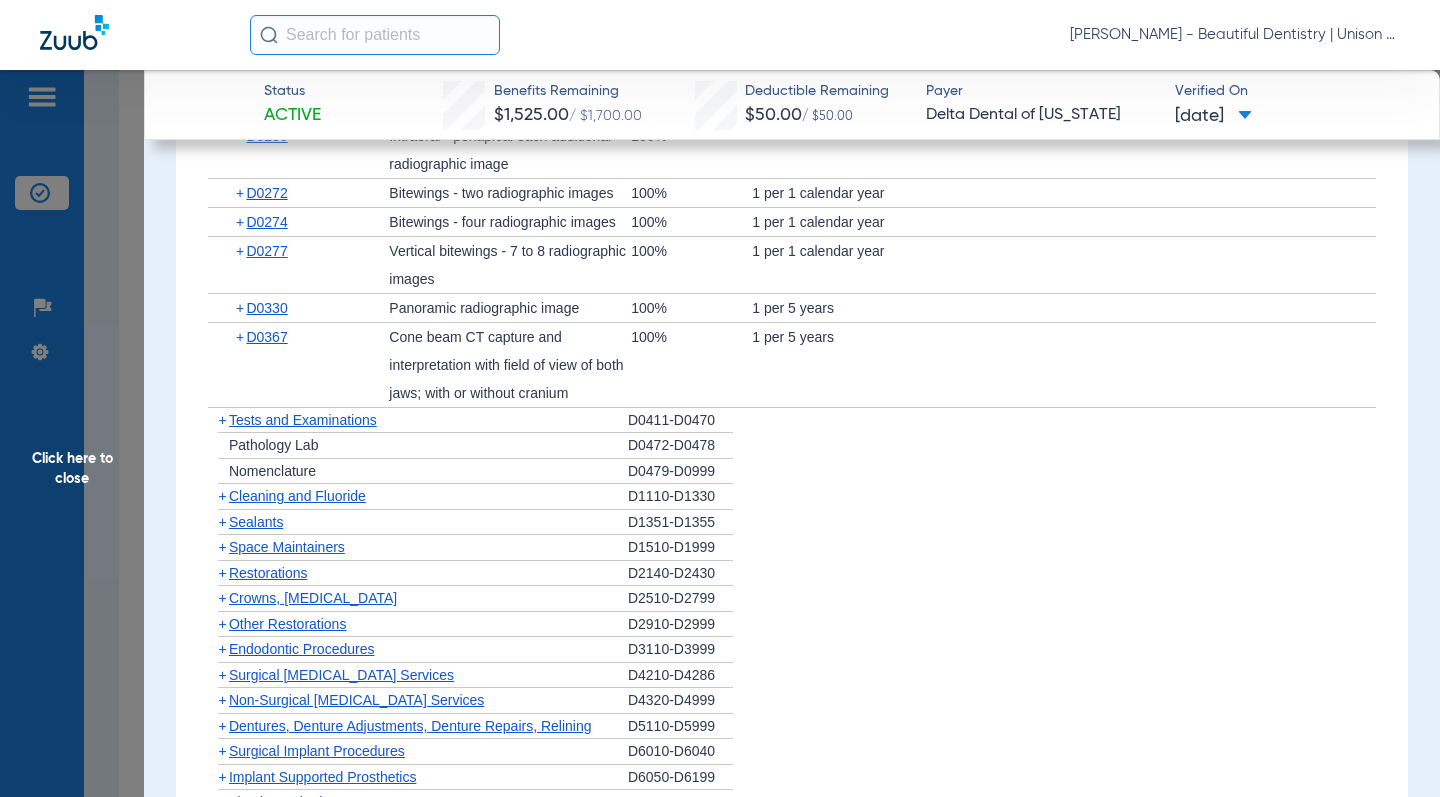 click on "+" 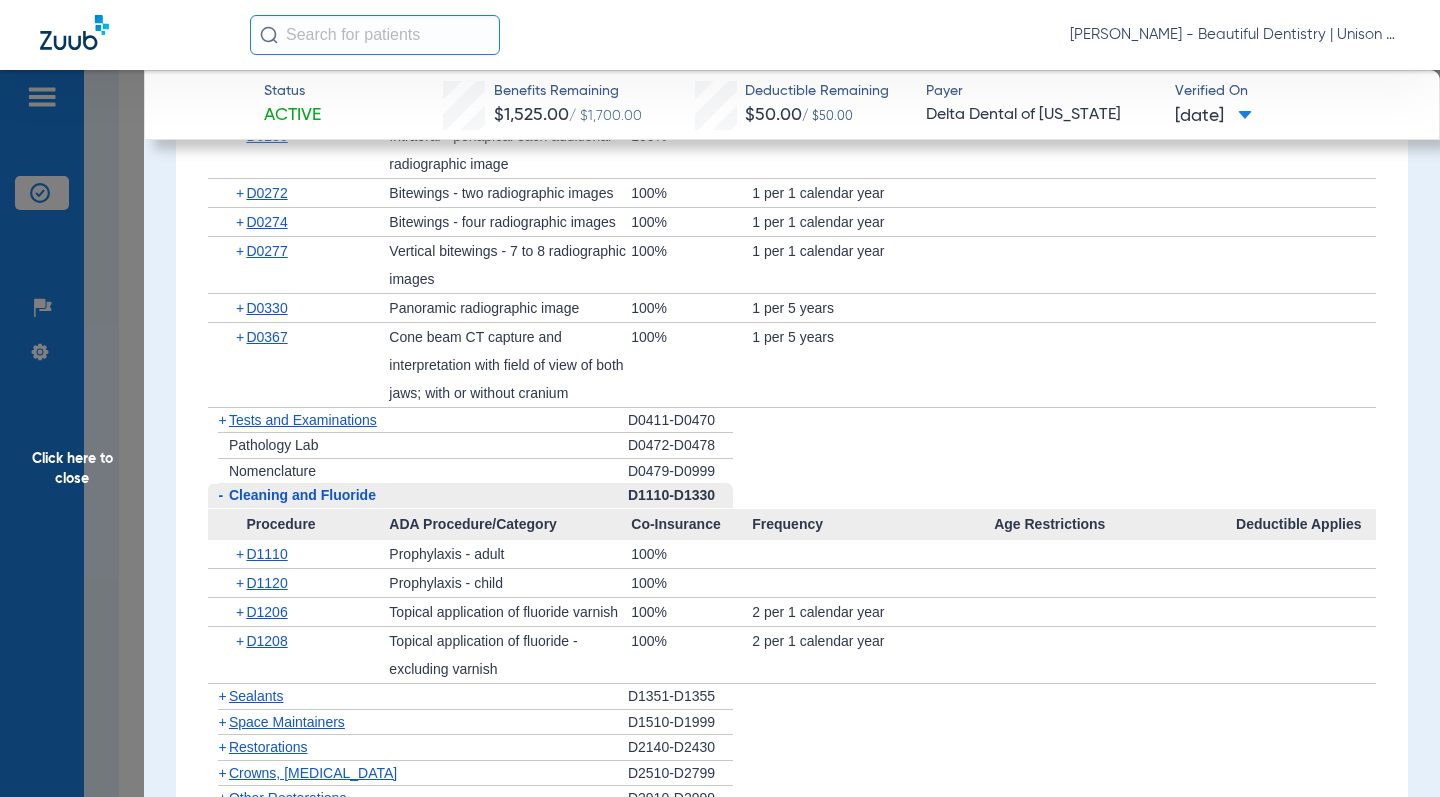 scroll, scrollTop: 2700, scrollLeft: 0, axis: vertical 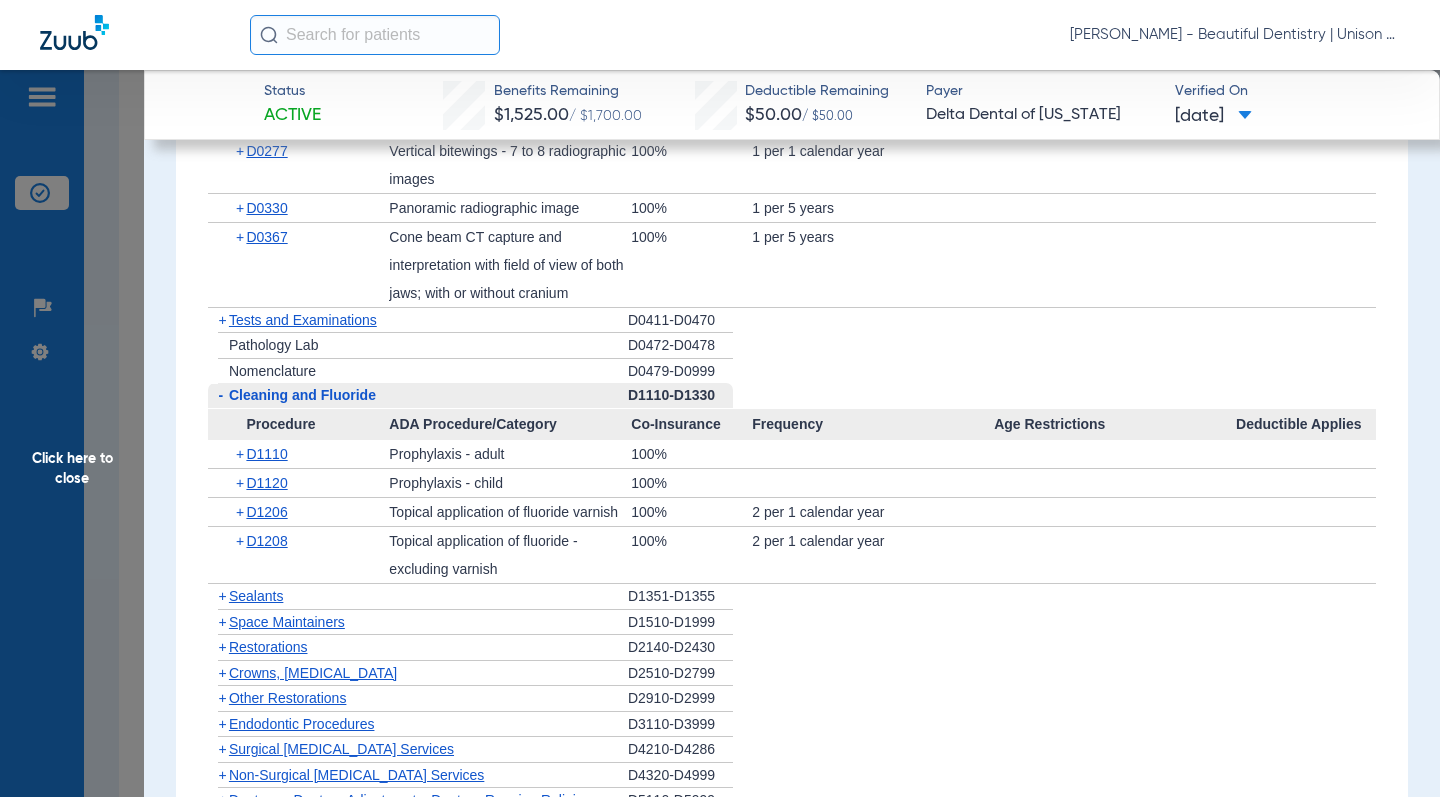 click on "Click here to close" 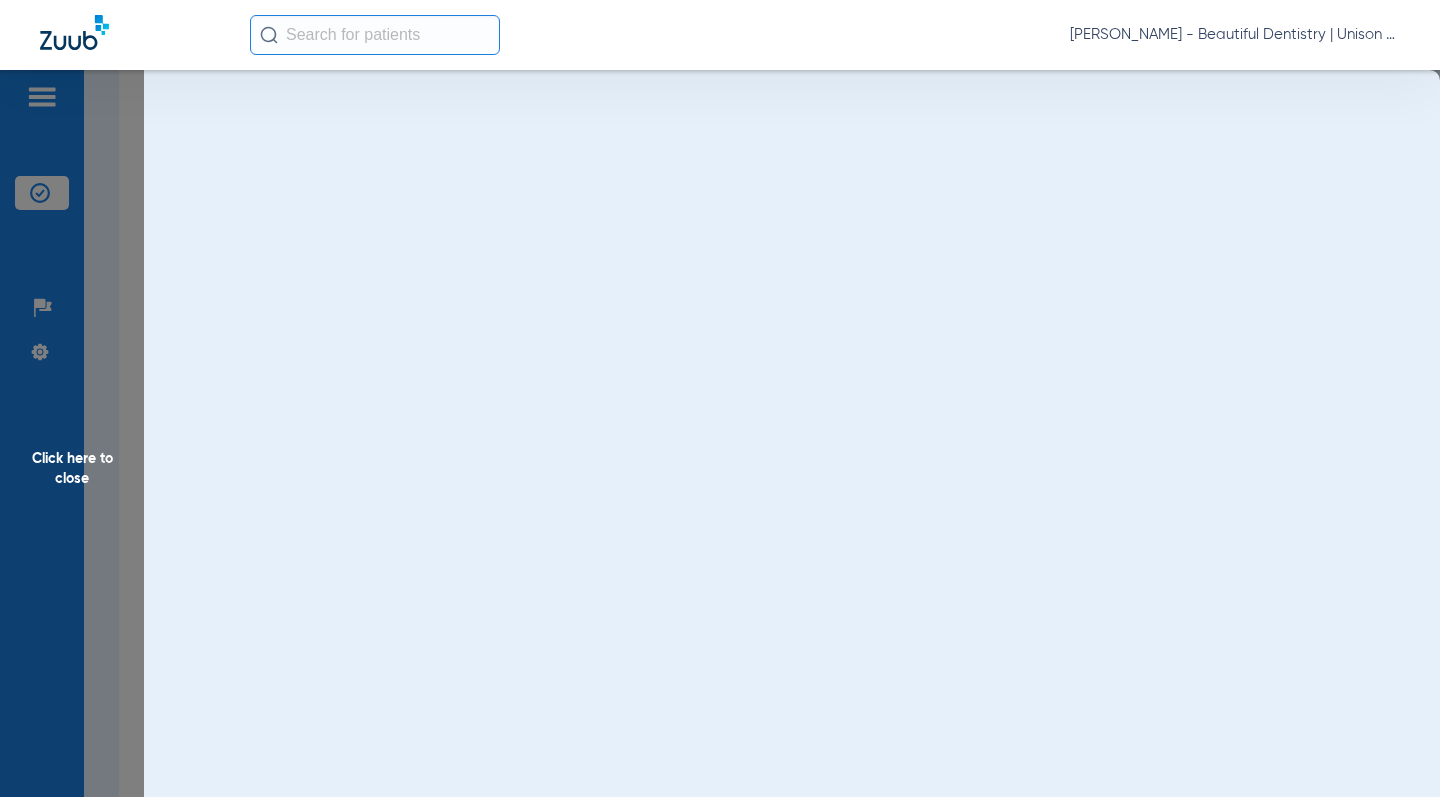 scroll, scrollTop: 0, scrollLeft: 0, axis: both 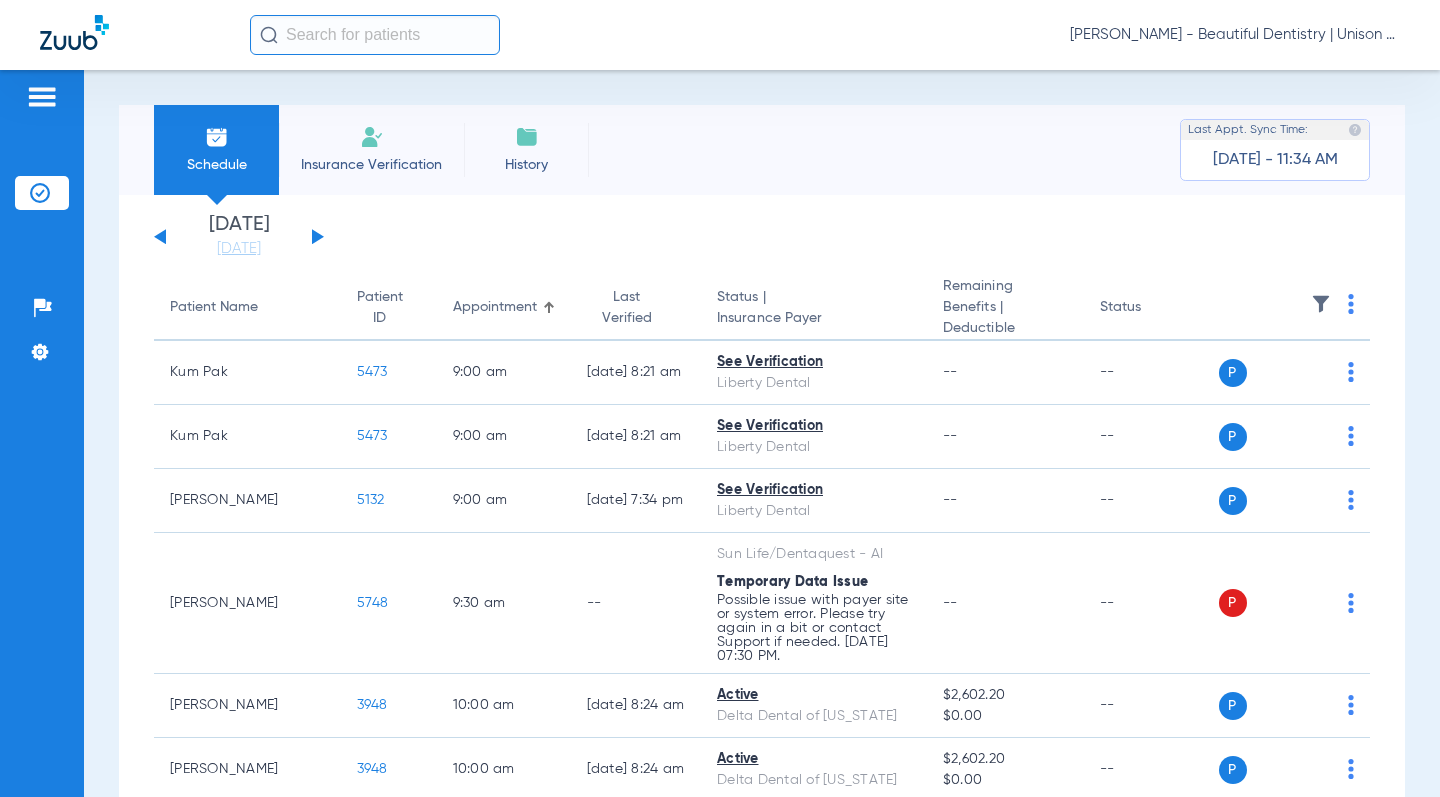 click on "[DATE]   [DATE]   [DATE]   [DATE]   [DATE]   [DATE]   [DATE]   [DATE]   [DATE]   [DATE]   [DATE]   [DATE]   [DATE]   [DATE]   [DATE]   [DATE]   [DATE]   [DATE]   [DATE]   [DATE]   [DATE]   [DATE]   [DATE]   [DATE]   [DATE]   [DATE]   [DATE]   [DATE]   [DATE]   [DATE]   [DATE]   [DATE]   [DATE]   [DATE]   [DATE]   [DATE]   [DATE]   [DATE]   [DATE]   [DATE]   [DATE]   [DATE]   [DATE]   [DATE]" 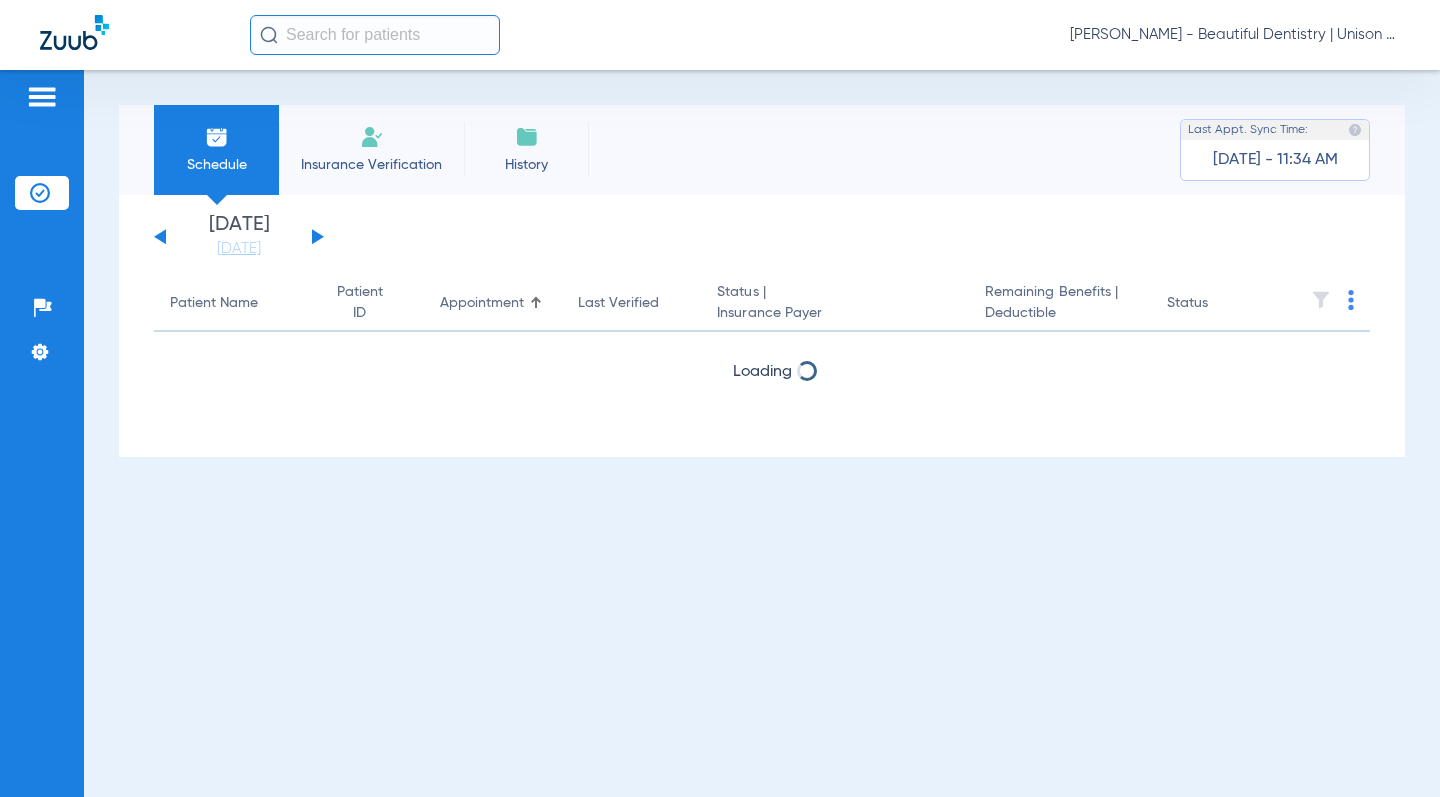 click 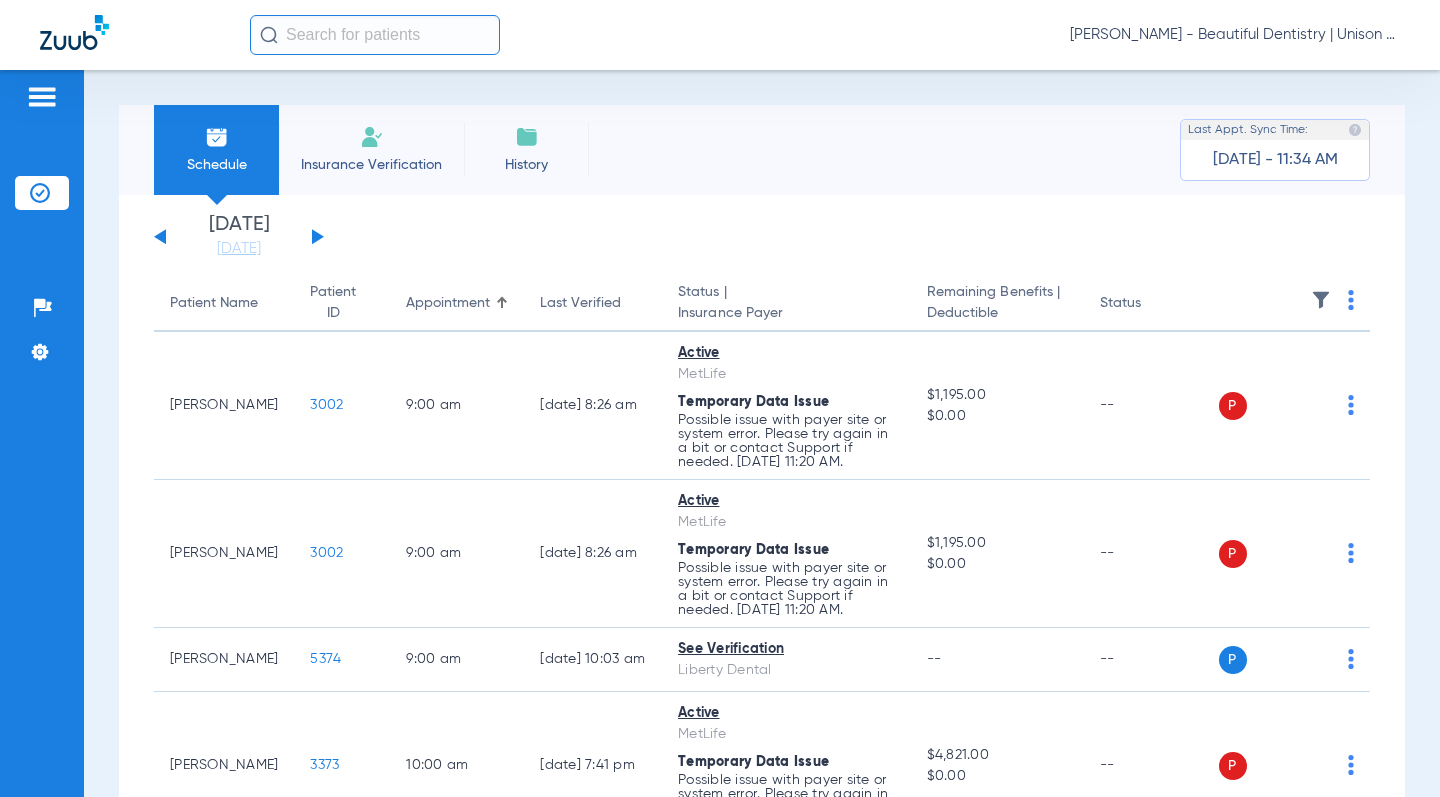 click on "[DATE]   [DATE]   [DATE]   [DATE]   [DATE]   [DATE]   [DATE]   [DATE]   [DATE]   [DATE]   [DATE]   [DATE]   [DATE]   [DATE]   [DATE]   [DATE]   [DATE]   [DATE]   [DATE]   [DATE]   [DATE]   [DATE]   [DATE]   [DATE]   [DATE]   [DATE]   [DATE]   [DATE]   [DATE]   [DATE]   [DATE]   [DATE]   [DATE]   [DATE]   [DATE]   [DATE]   [DATE]   [DATE]   [DATE]   [DATE]   [DATE]   [DATE]   [DATE]   [DATE]  Su" 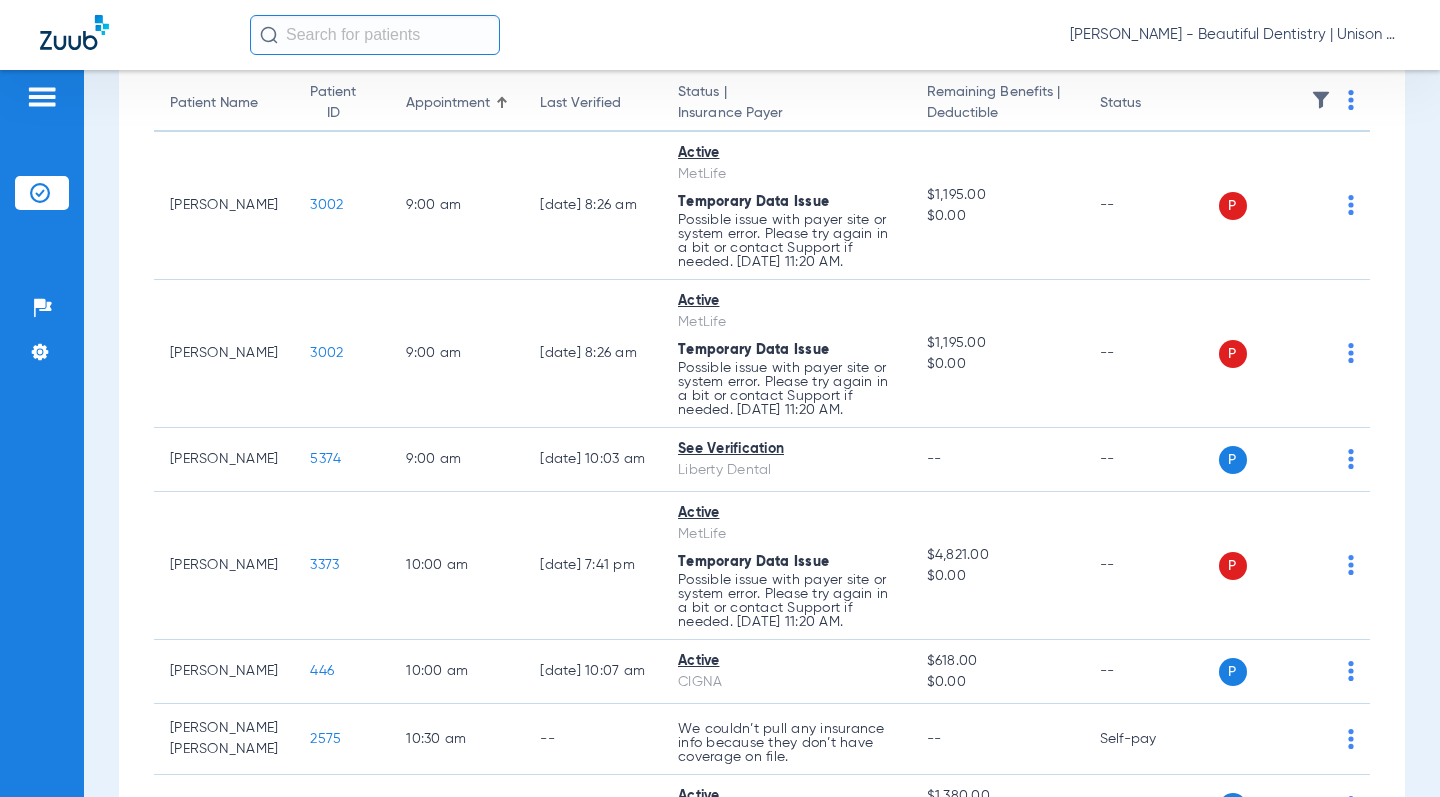 scroll, scrollTop: 300, scrollLeft: 0, axis: vertical 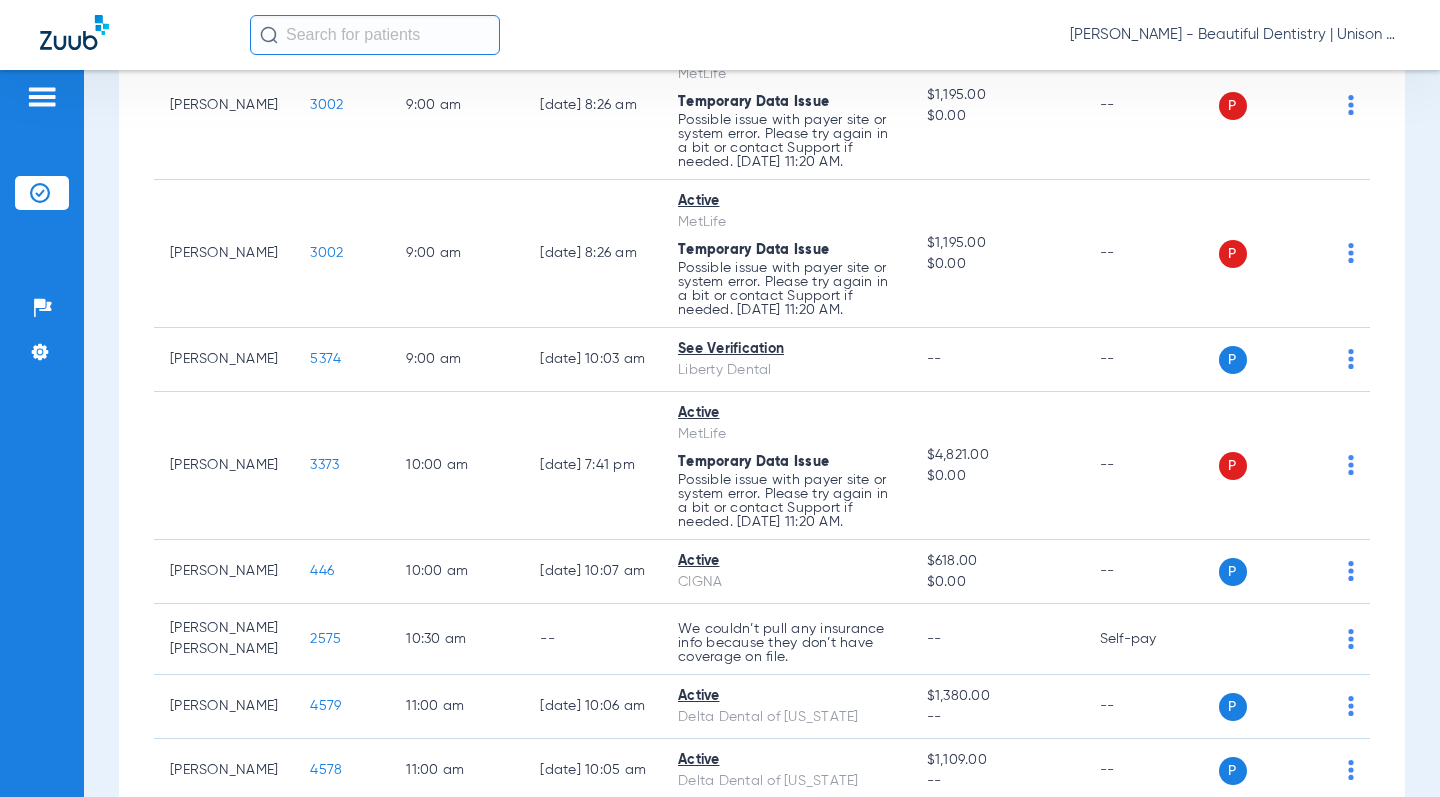 click on "[DATE]   [DATE]   [DATE]   [DATE]   [DATE]   [DATE]   [DATE]   [DATE]   [DATE]   [DATE]   [DATE]   [DATE]   [DATE]   [DATE]   [DATE]   [DATE]   [DATE]   [DATE]   [DATE]   [DATE]   [DATE]   [DATE]   [DATE]   [DATE]   [DATE]   [DATE]   [DATE]   [DATE]   [DATE]   [DATE]   [DATE]   [DATE]   [DATE]   [DATE]   [DATE]   [DATE]   [DATE]   [DATE]   [DATE]   [DATE]   [DATE]   [DATE]   [DATE]   [DATE]  Su" 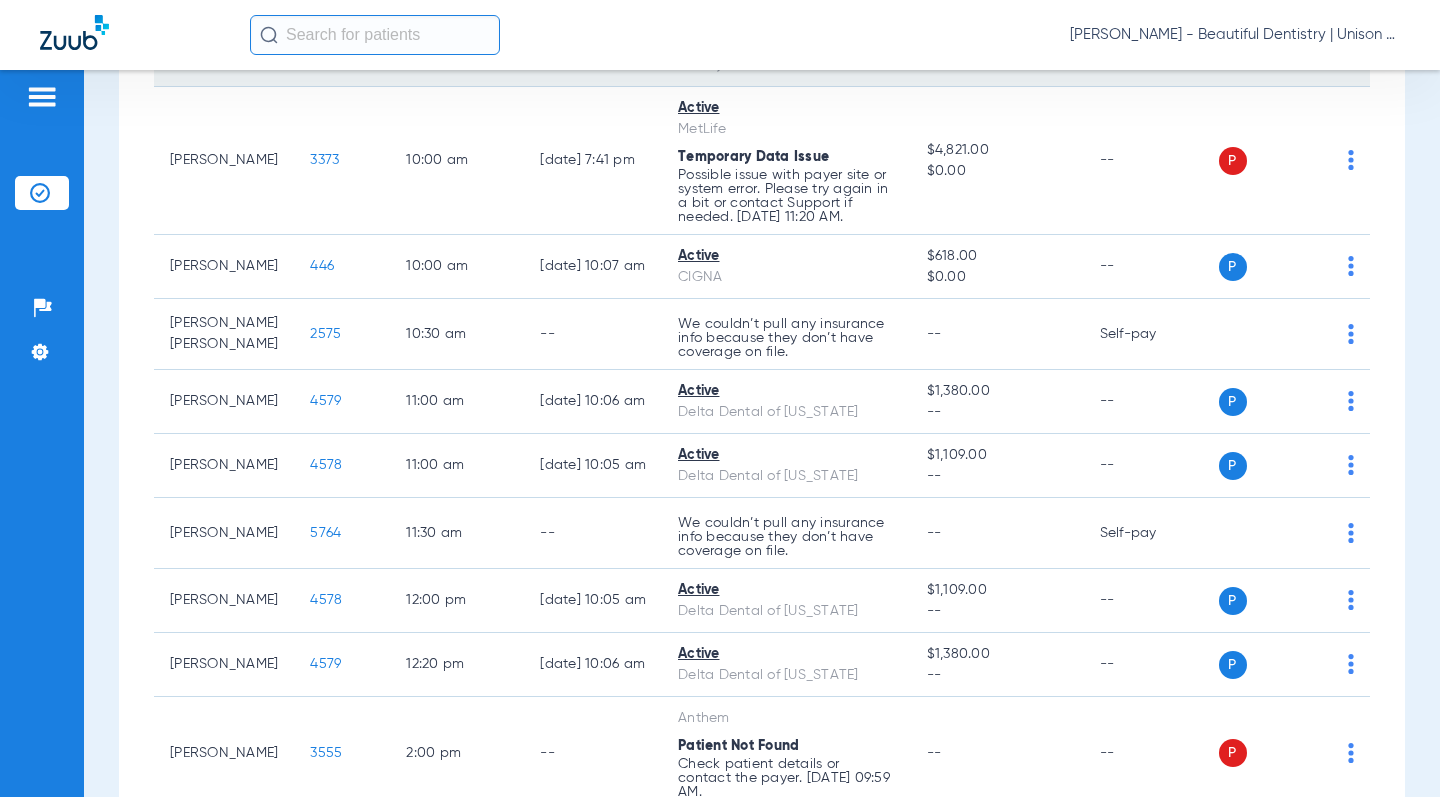 scroll, scrollTop: 700, scrollLeft: 0, axis: vertical 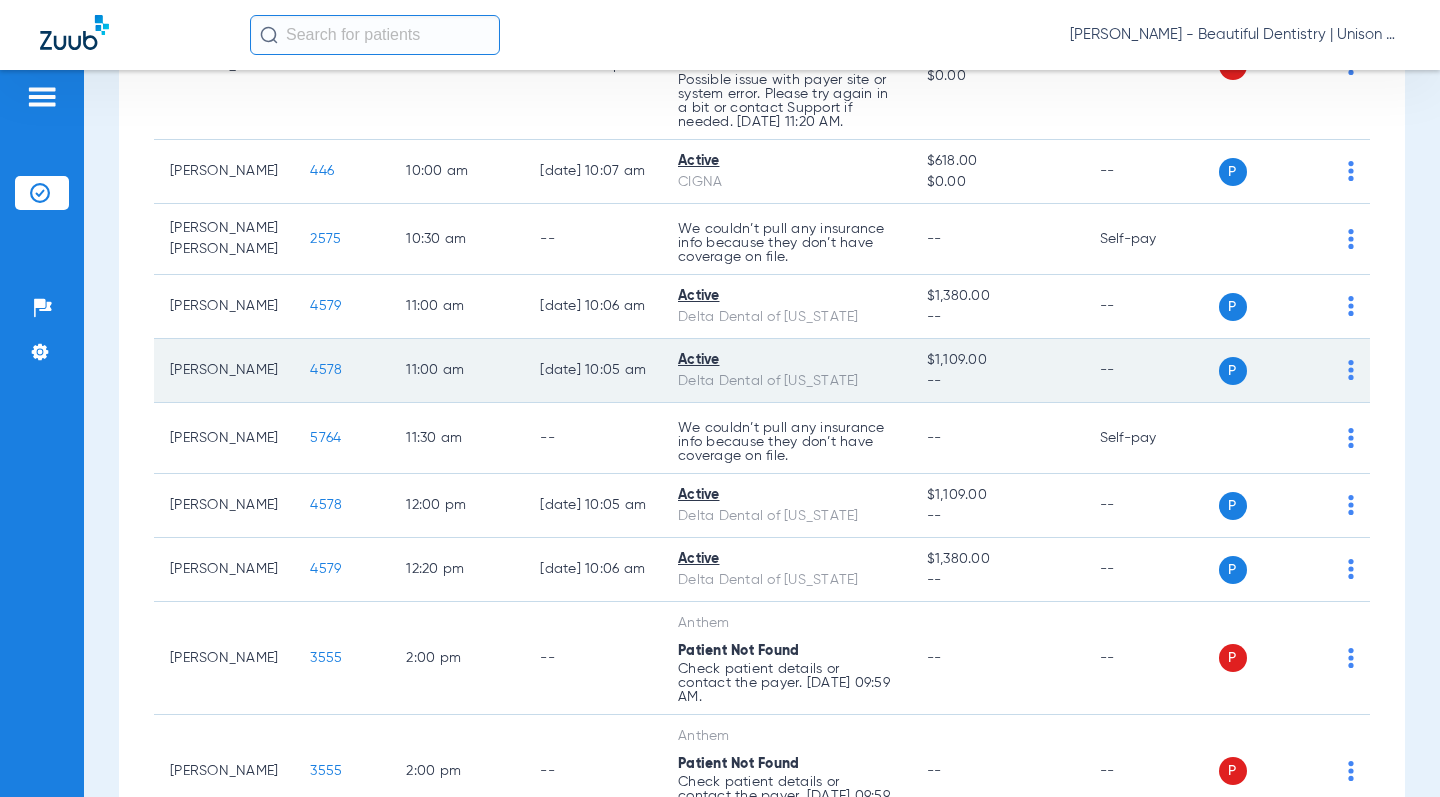 click on "4578" 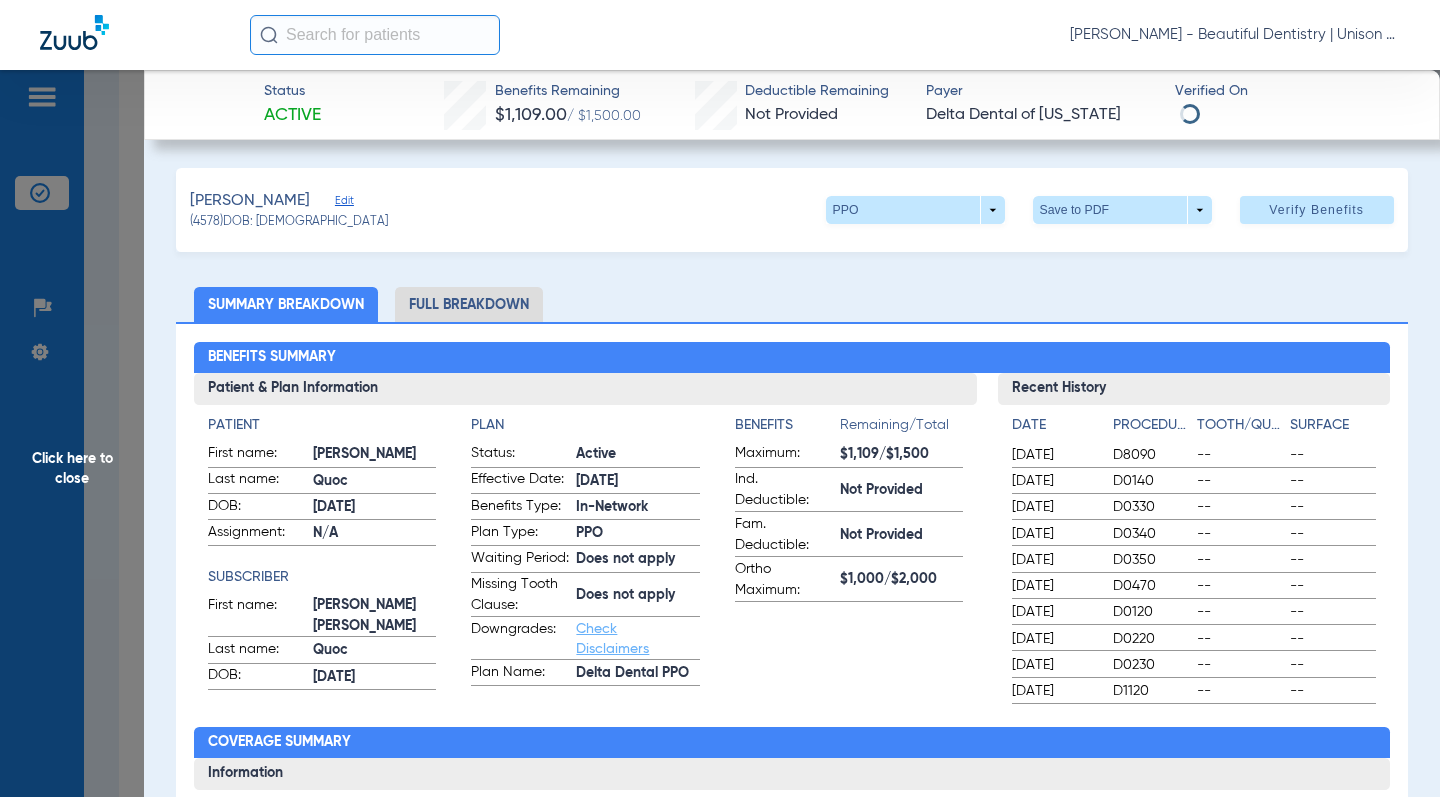 click on "Full Breakdown" 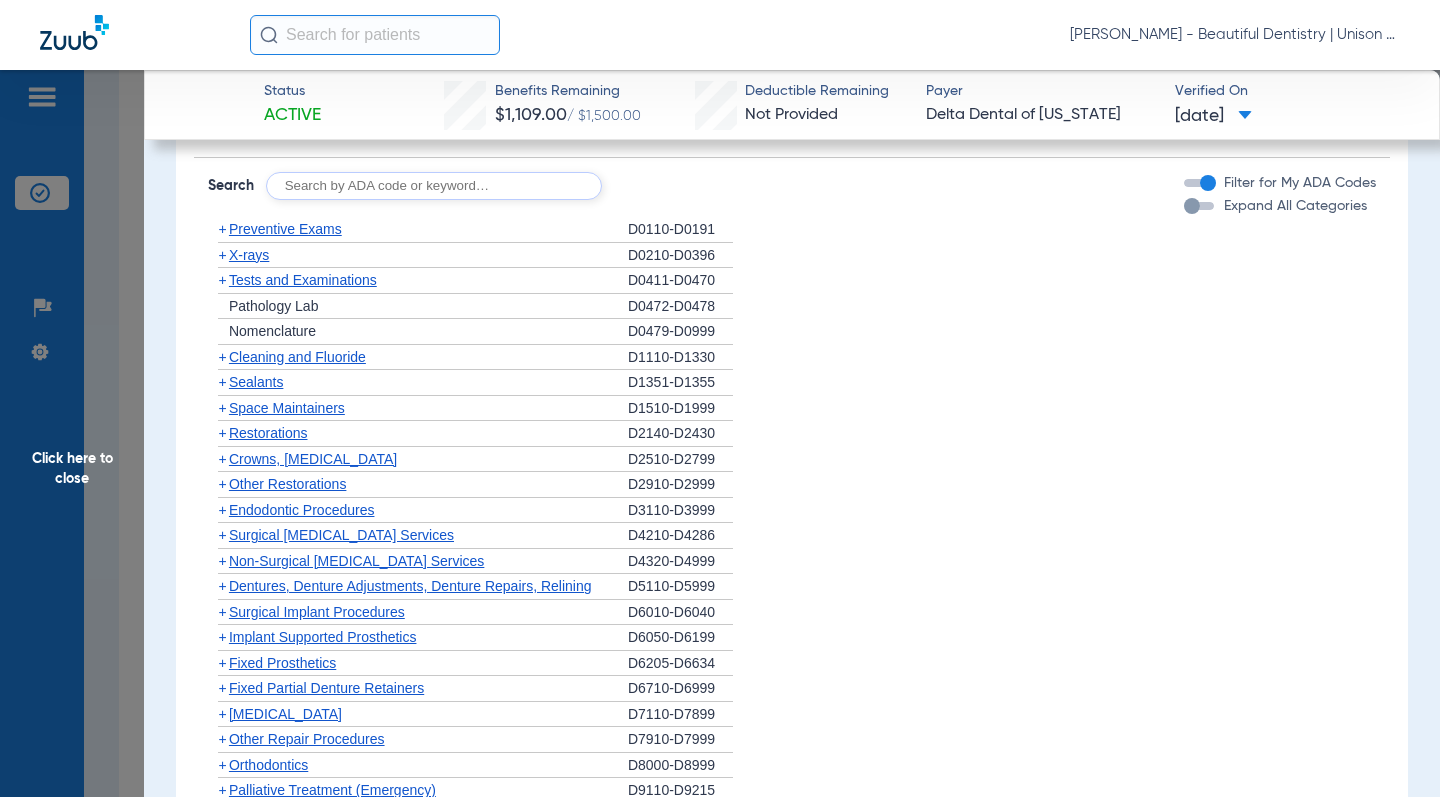 scroll, scrollTop: 2300, scrollLeft: 0, axis: vertical 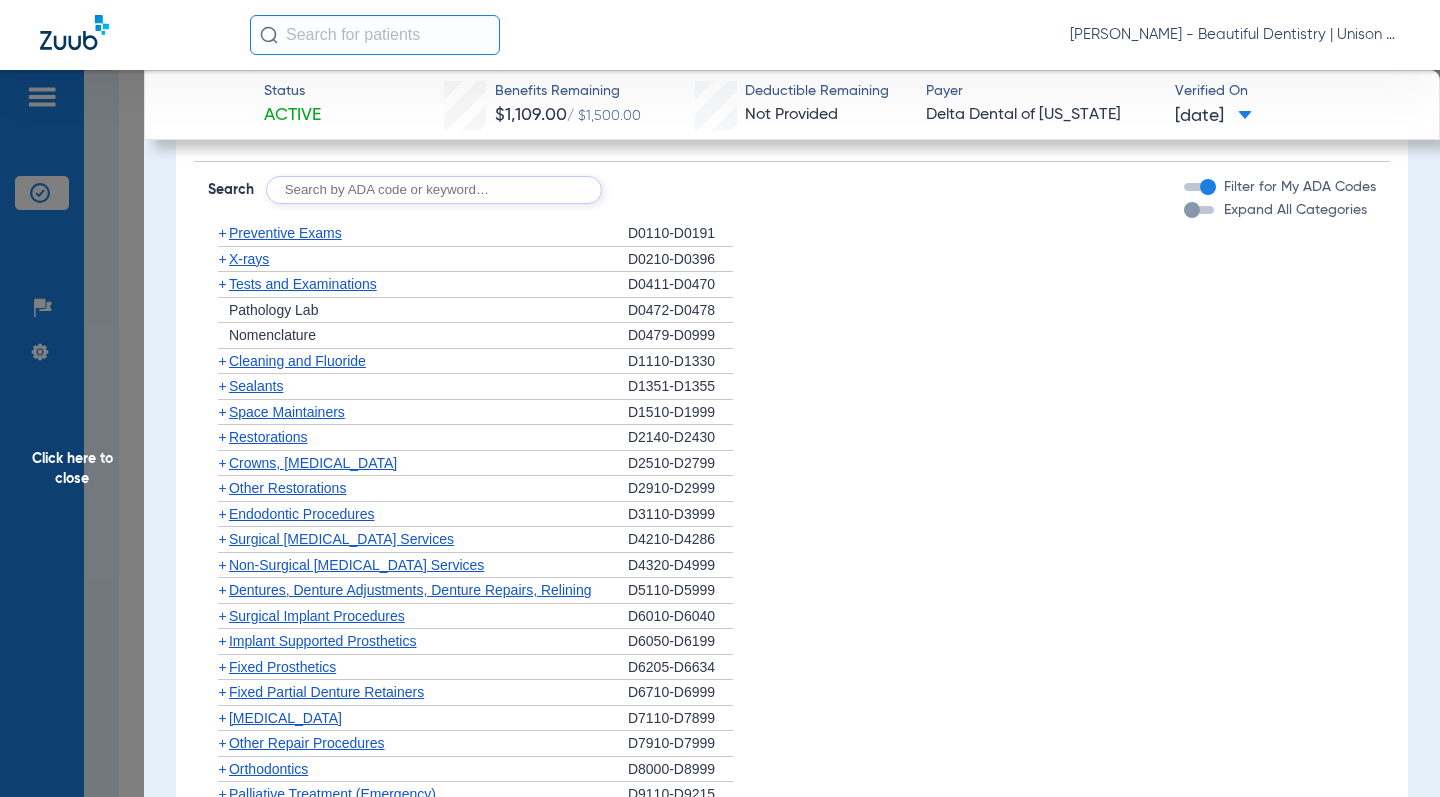 click on "+" 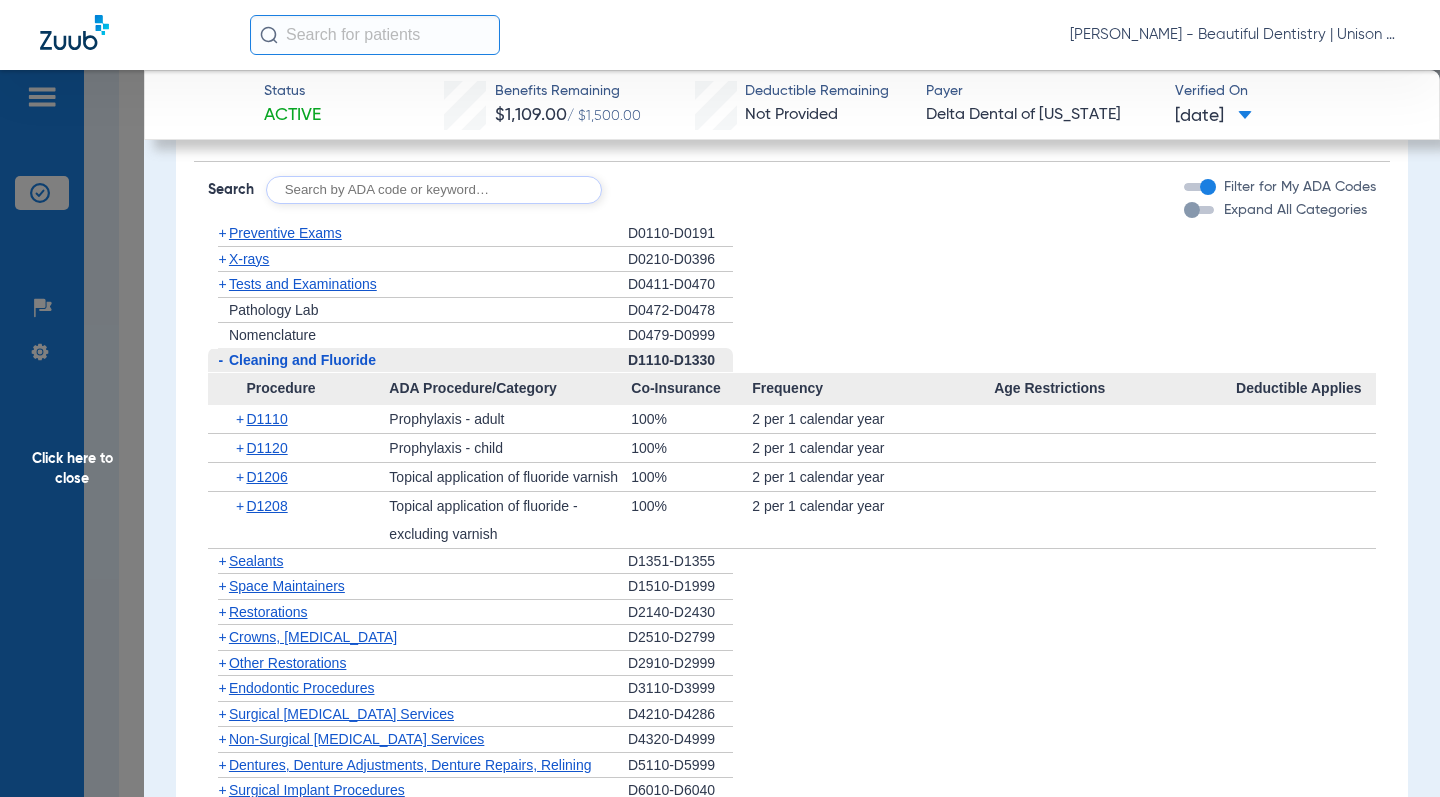 click on "Status Active  Benefits Remaining   $1,109.00   / $1,500.00   Deductible Remaining   Not Provided  Payer Delta Dental of [US_STATE]  Verified On
[DATE]   [PERSON_NAME]   Edit   (4578)   DOB: [DEMOGRAPHIC_DATA]   PPO  arrow_drop_down  Save to PDF  arrow_drop_down  Verify Benefits   Subscriber Information   First name  [PERSON_NAME]  Last name  [PERSON_NAME]  DOB  mm / dd / yyyy [DATE]  Member ID  8885223145  Group ID (optional)  0702609021  Insurance Payer   Insurance
Delta Dental Of [US_STATE]  Provider   Dentist
[PERSON_NAME]  1619179900  remove   Dependent Information   First name  [PERSON_NAME]  Last name  [PERSON_NAME]  DOB  mm / dd / yyyy [DATE]  Member ID  same as subscriber 8885223145  Summary Breakdown   Full Breakdown  Member - Plan - Insurance Patient & Plan Information Patient First name:  [PERSON_NAME]  Last name:  [PERSON_NAME]  DOB:  [DEMOGRAPHIC_DATA]  Gender:    Address:    Address 2:    City:    State:    Zip:    Member ID:  888522314503  Group ID:  07026-09021  Sub-Group ID:    Assignment:  N/A  Subscriber First name:  [PERSON_NAME]" 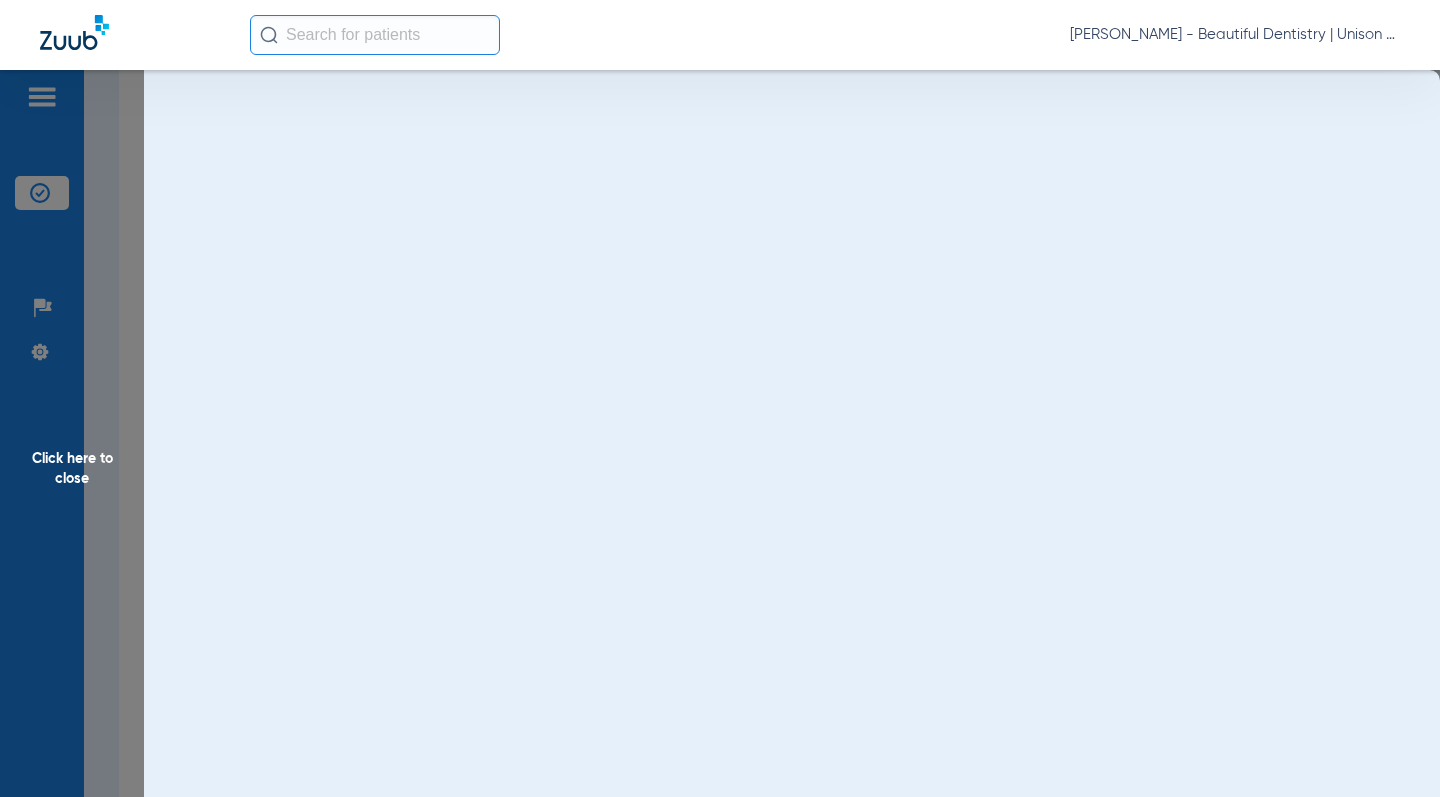 scroll, scrollTop: 0, scrollLeft: 0, axis: both 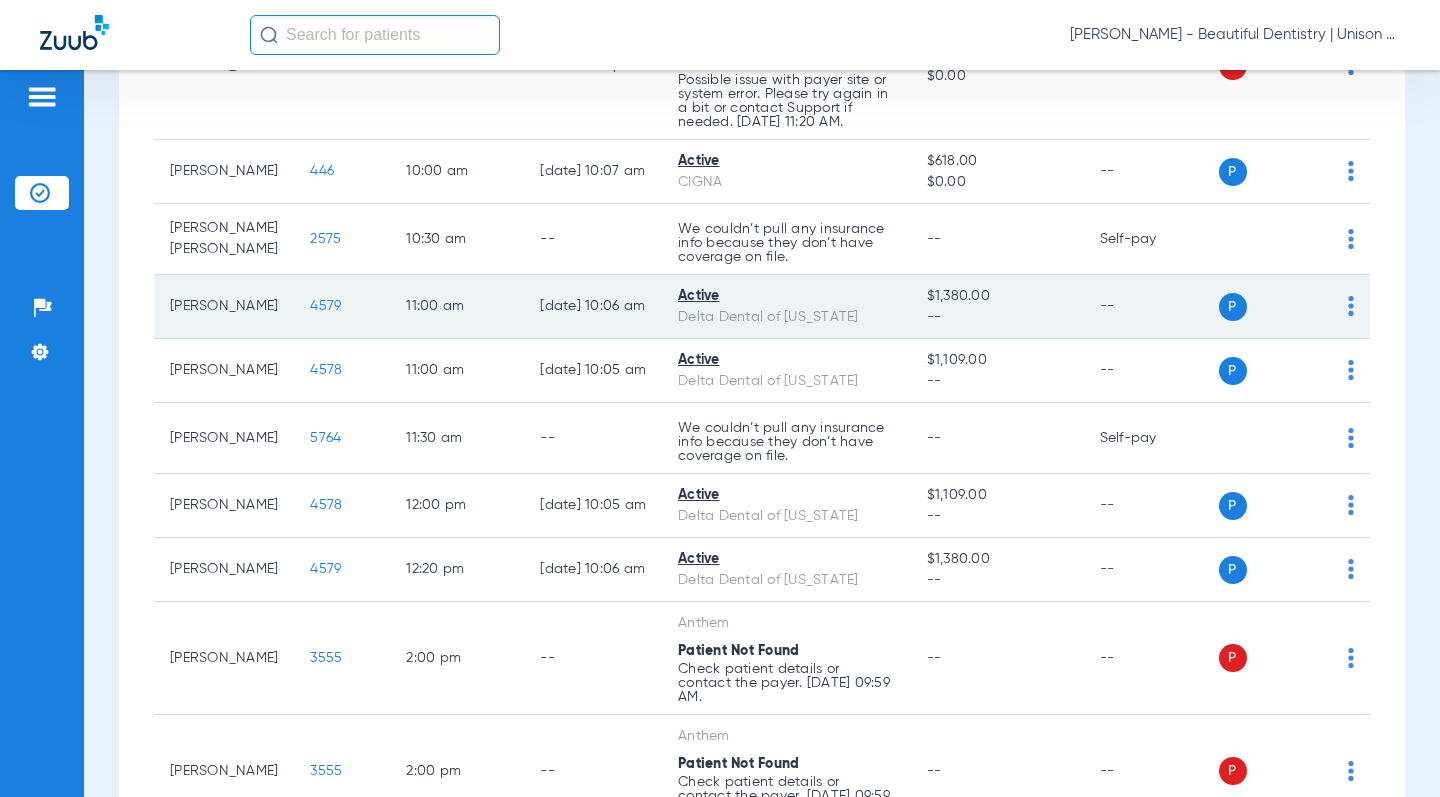 click on "4579" 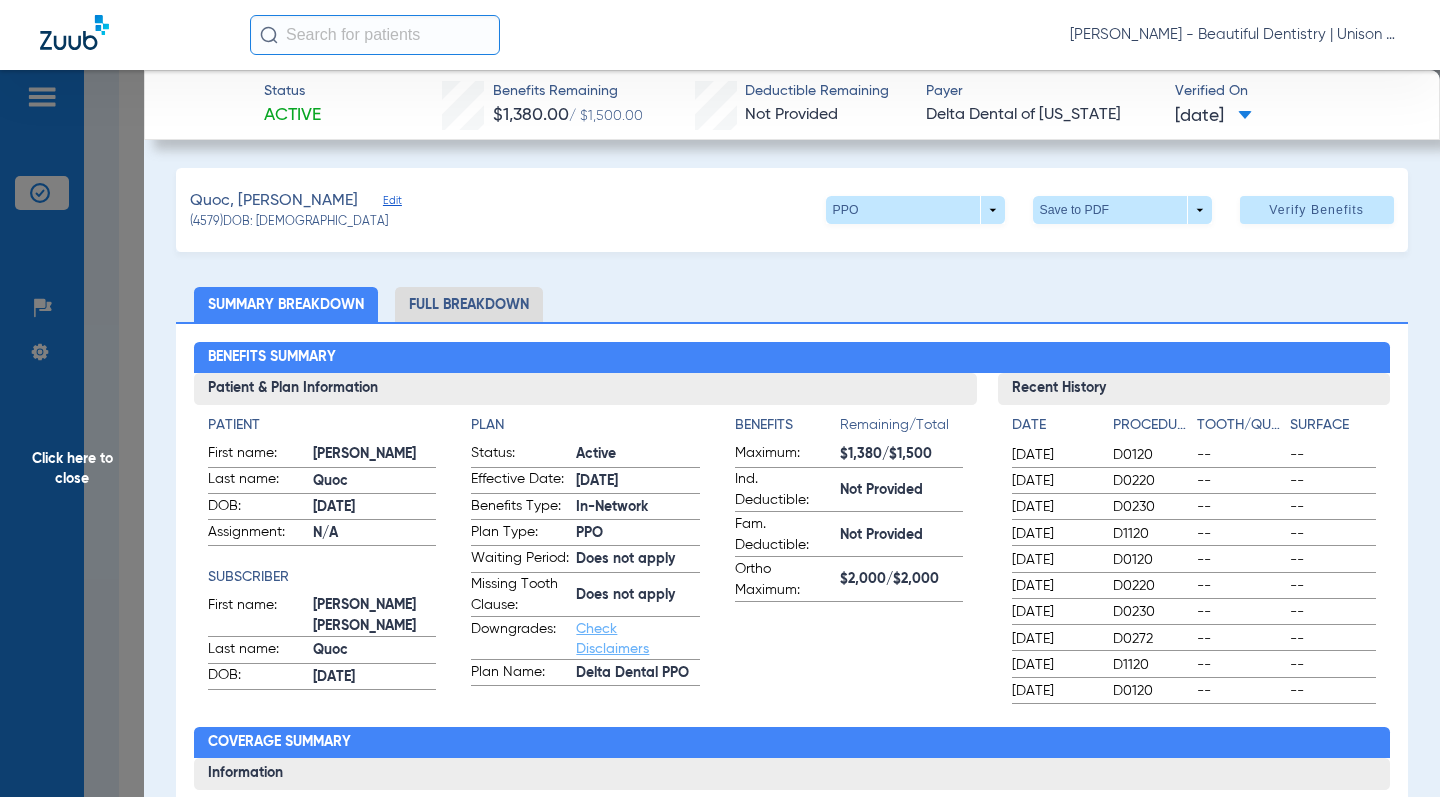 click on "Click here to close" 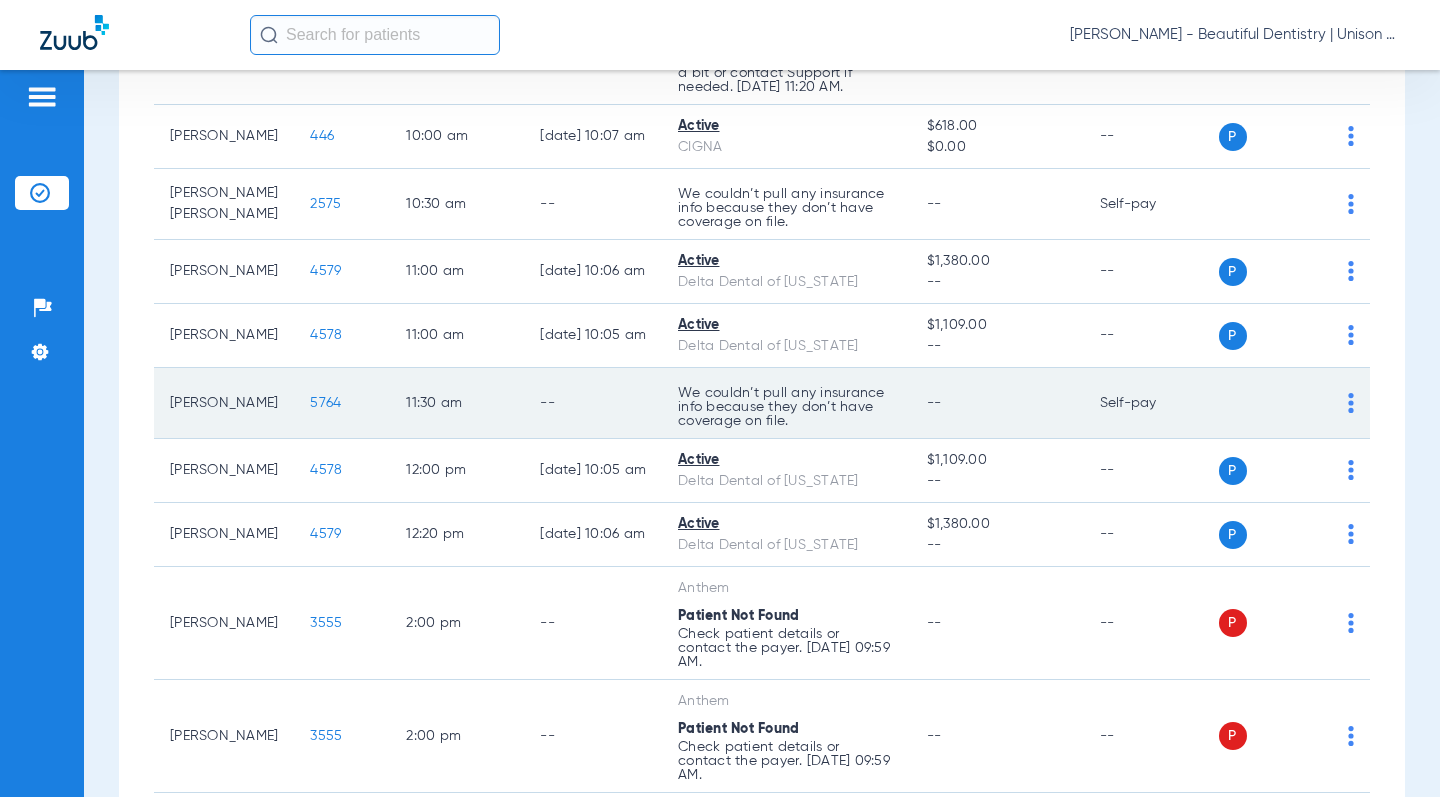 scroll, scrollTop: 700, scrollLeft: 0, axis: vertical 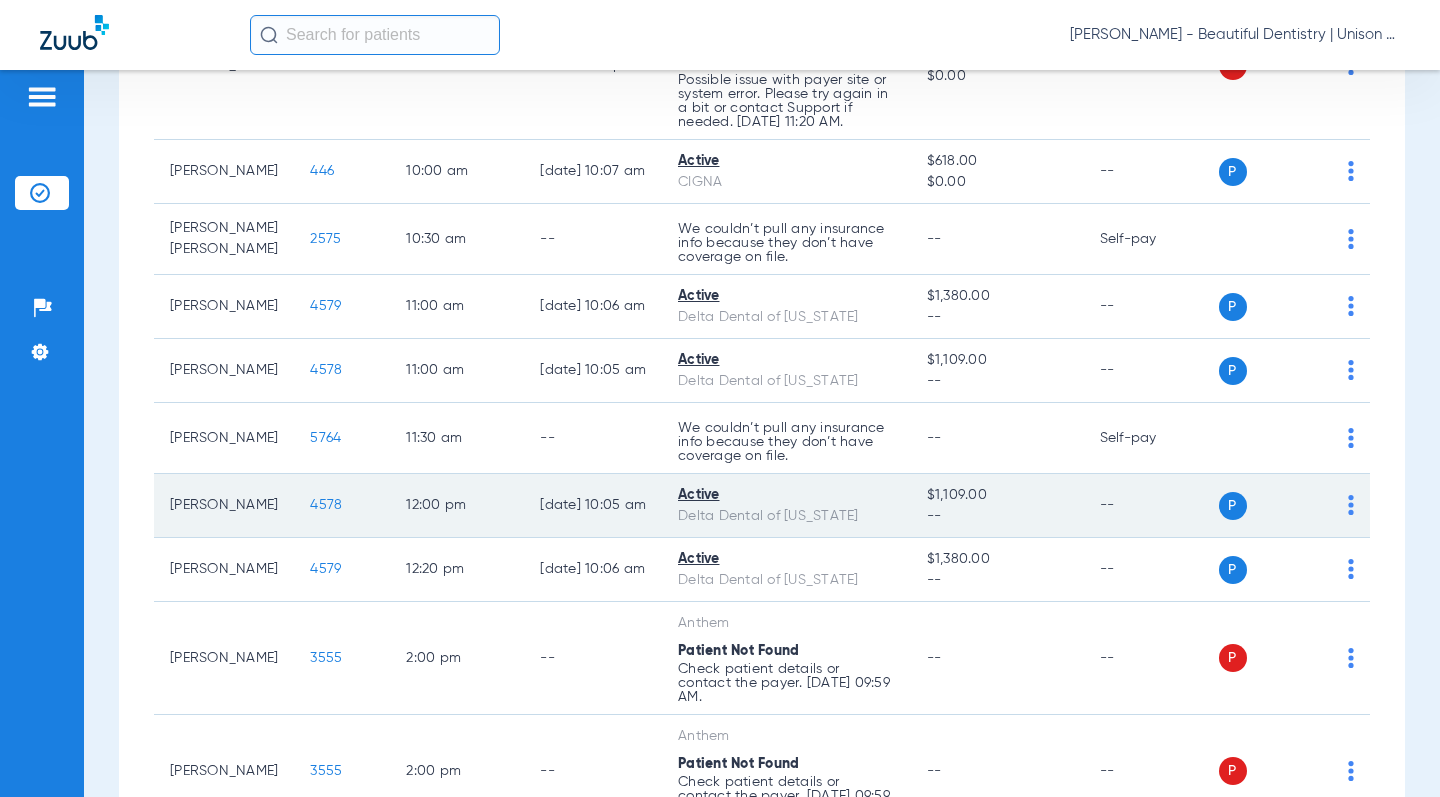 click on "4578" 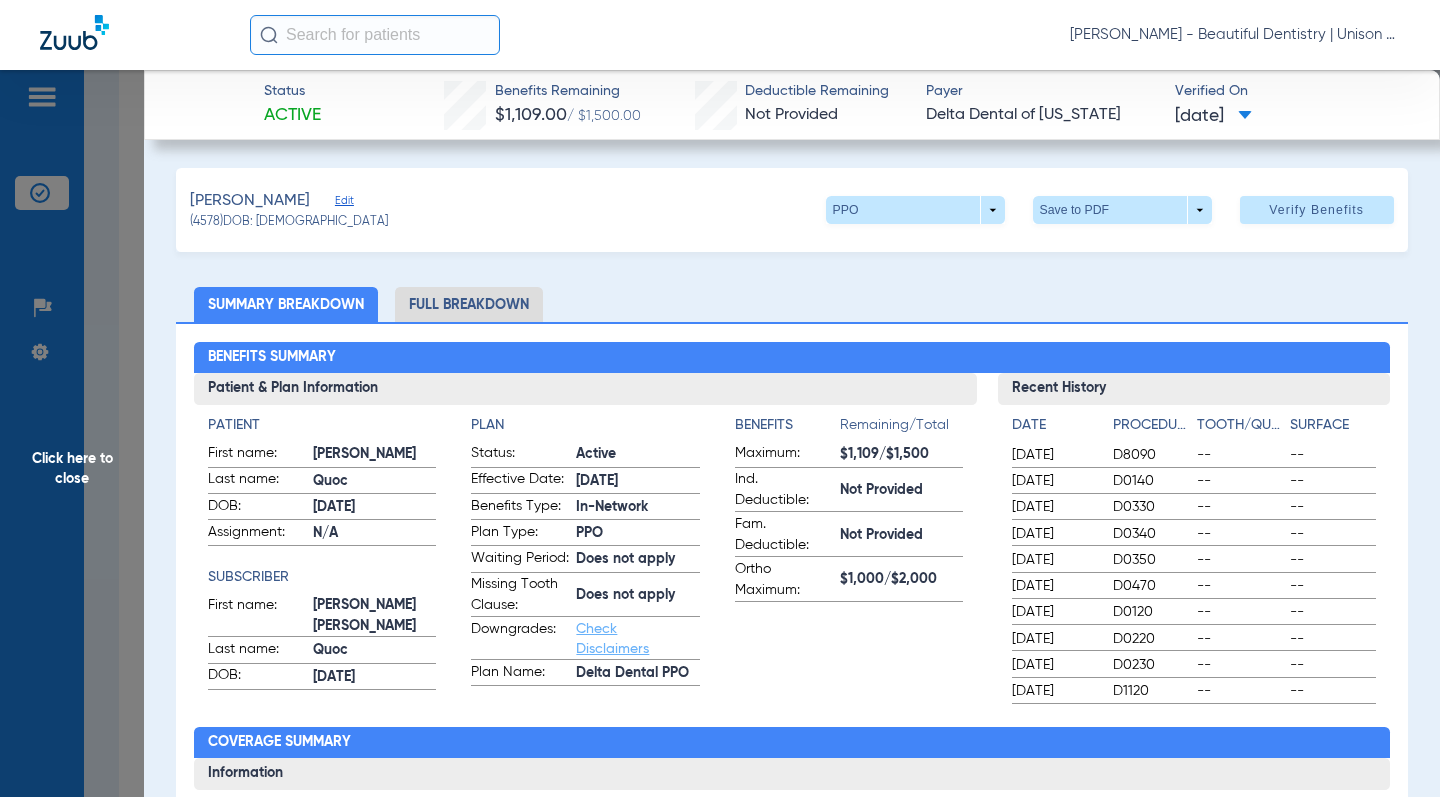 click on "Click here to close" 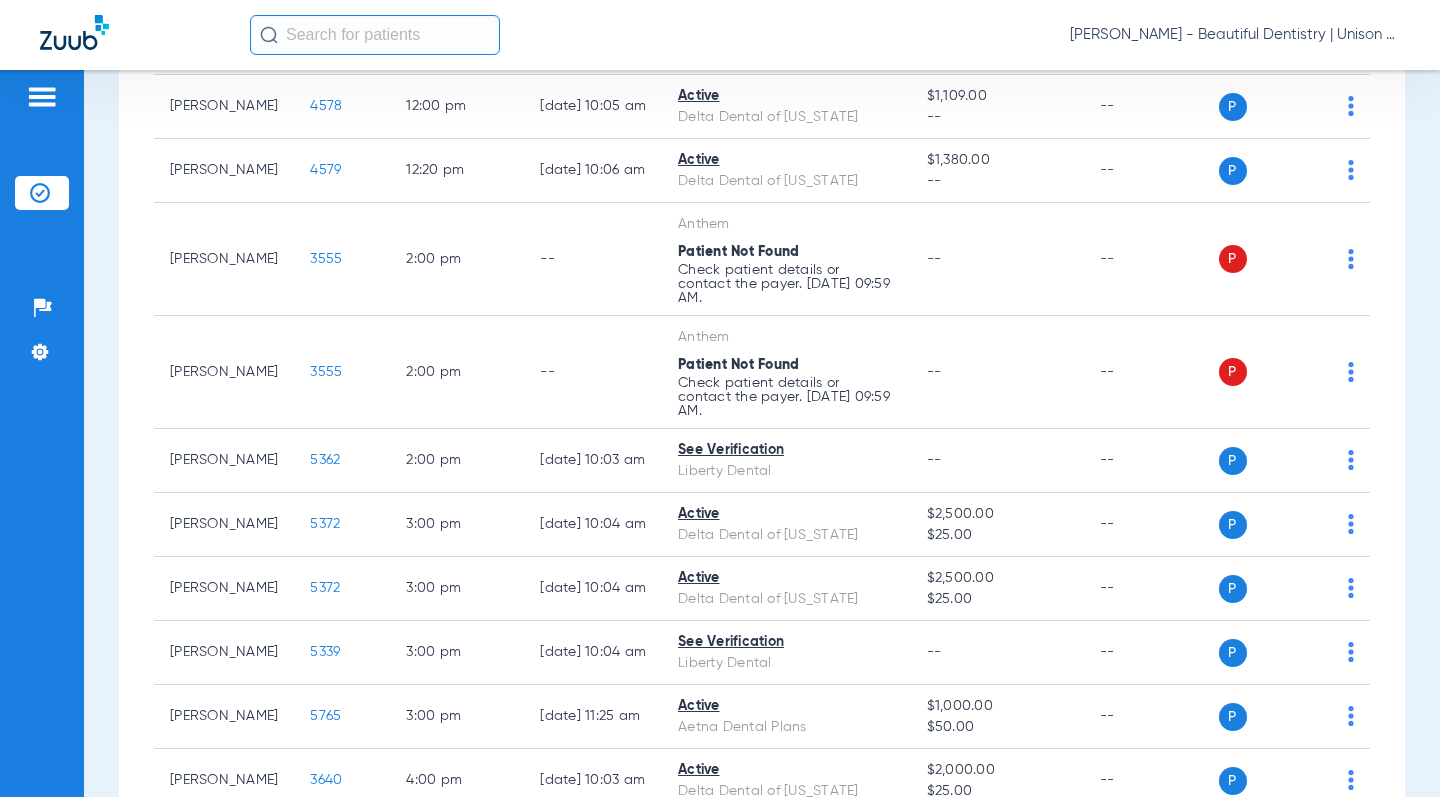 scroll, scrollTop: 1100, scrollLeft: 0, axis: vertical 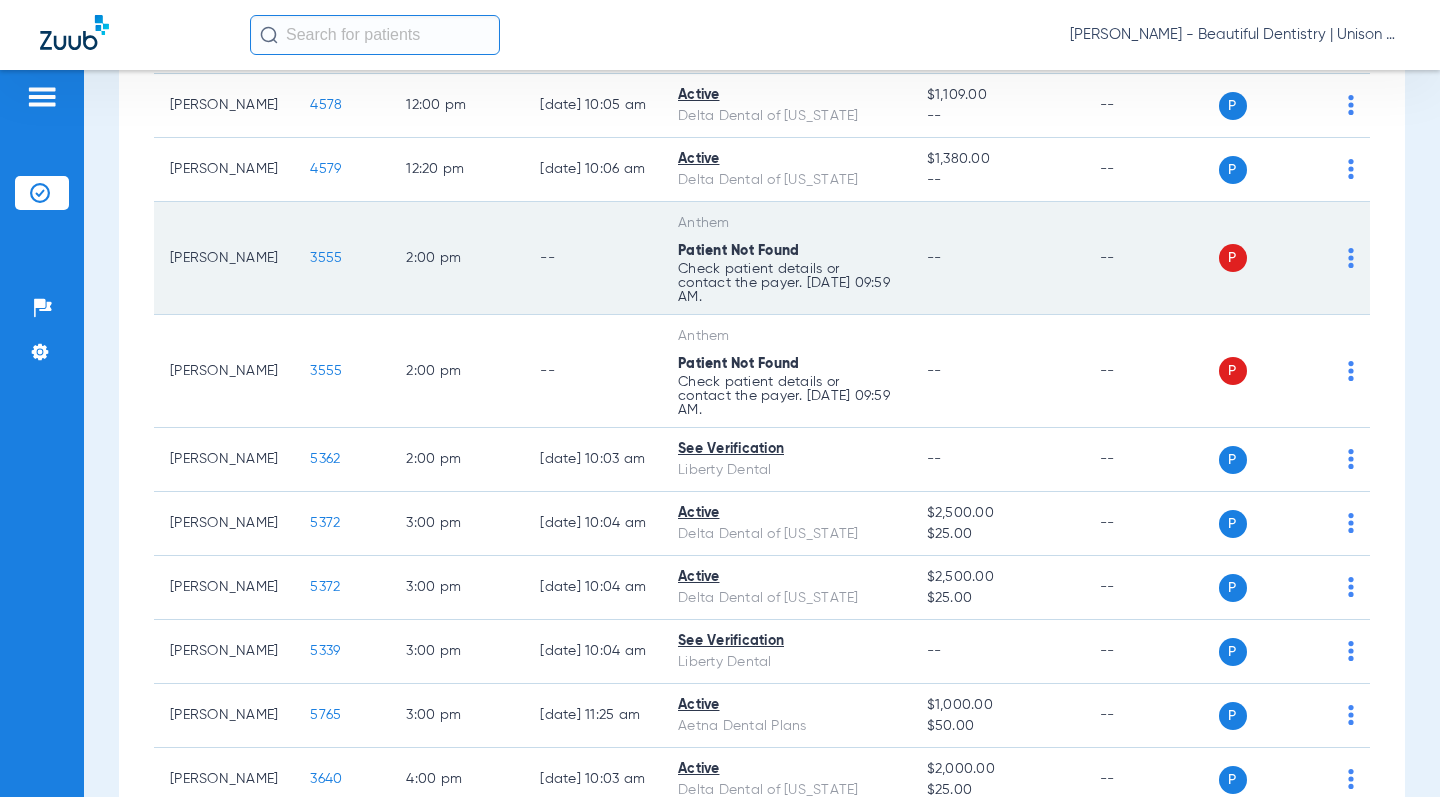 click on "3555" 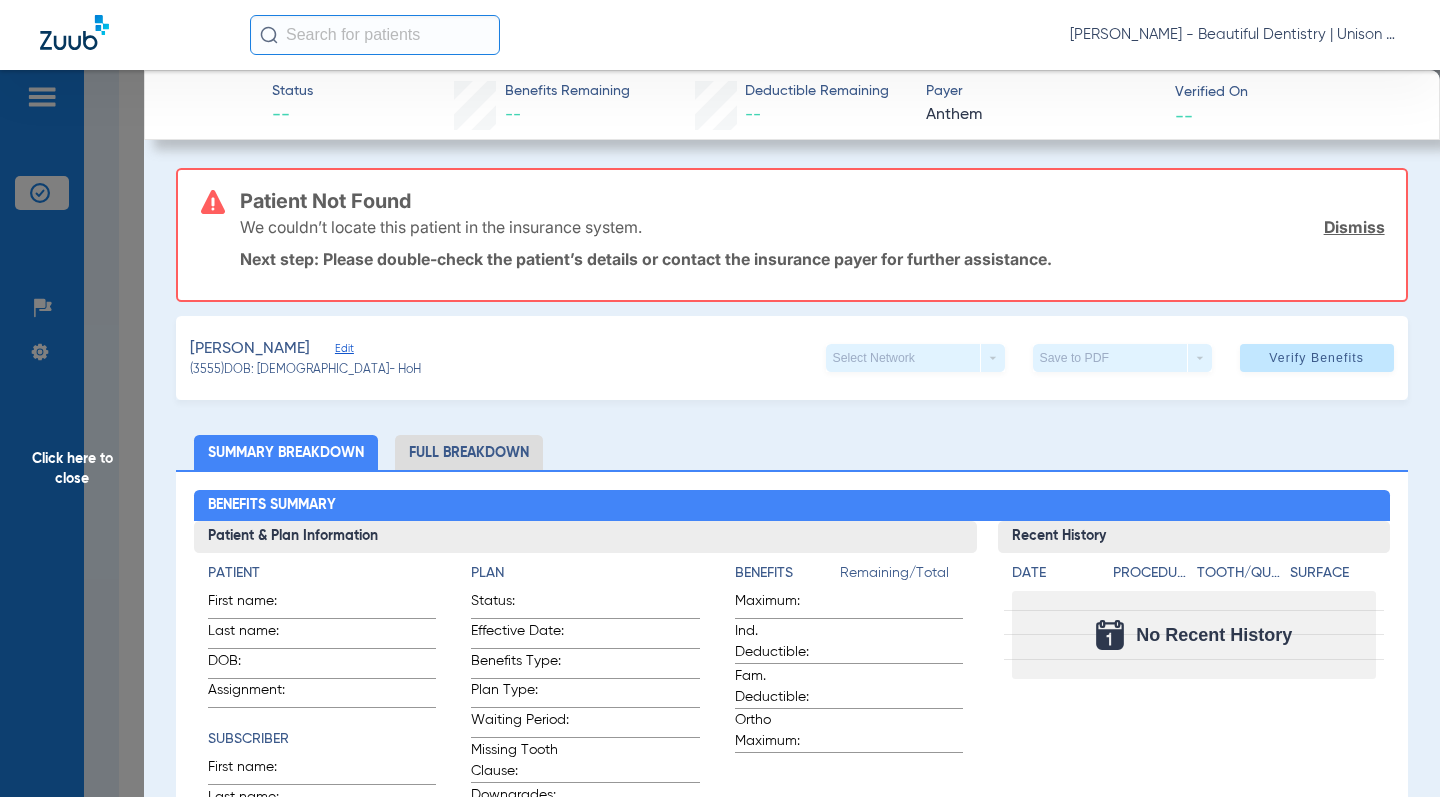 click on "Click here to close" 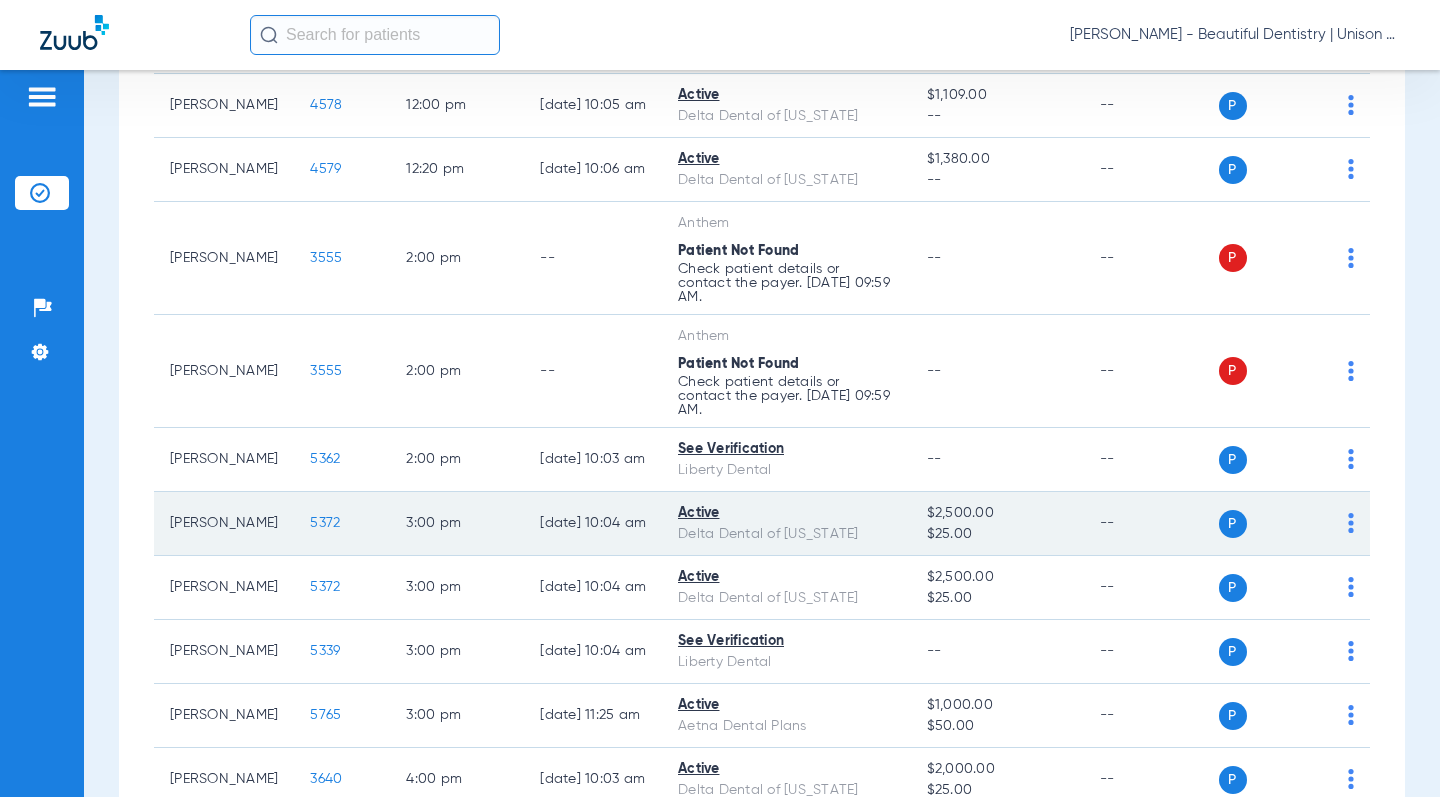click on "5372" 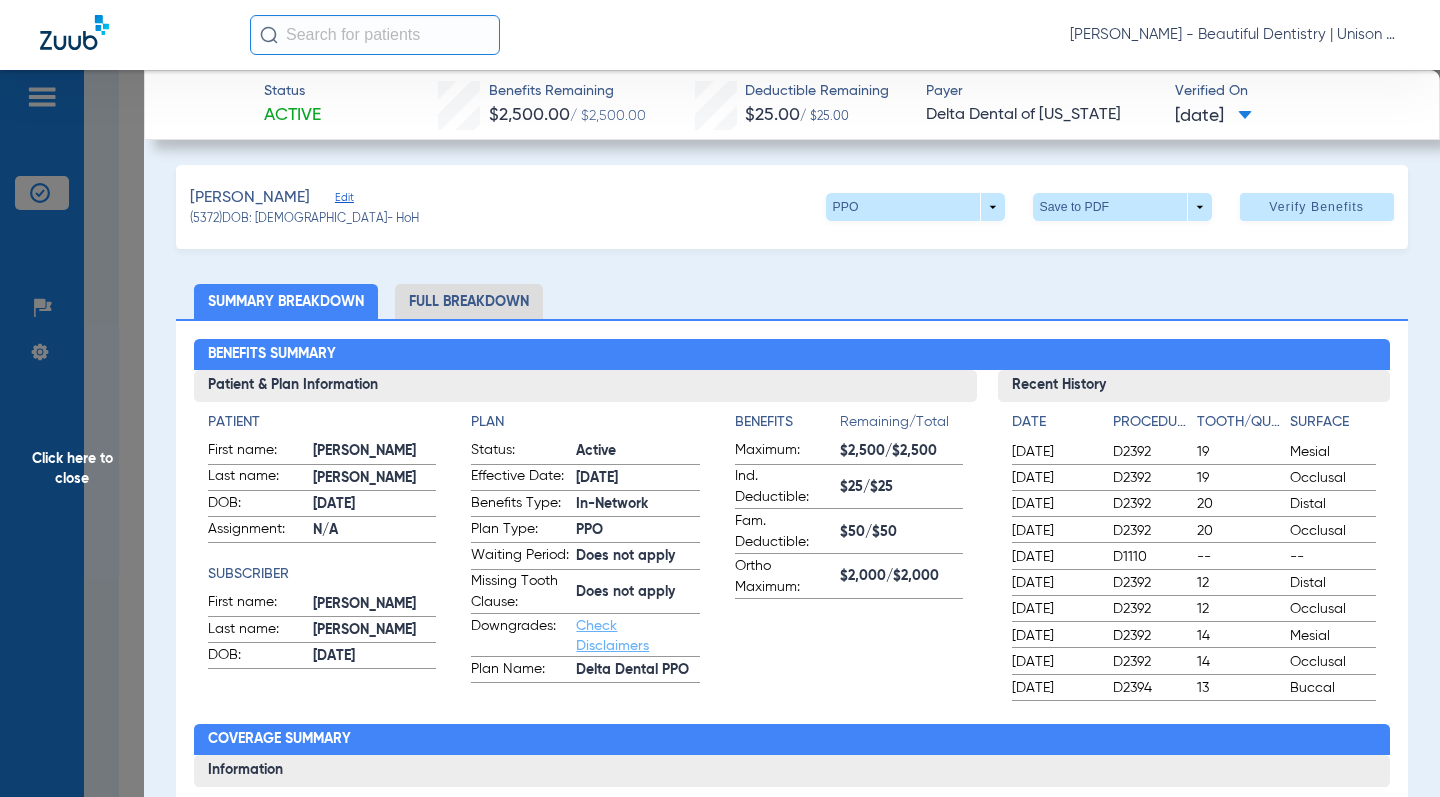 scroll, scrollTop: 0, scrollLeft: 0, axis: both 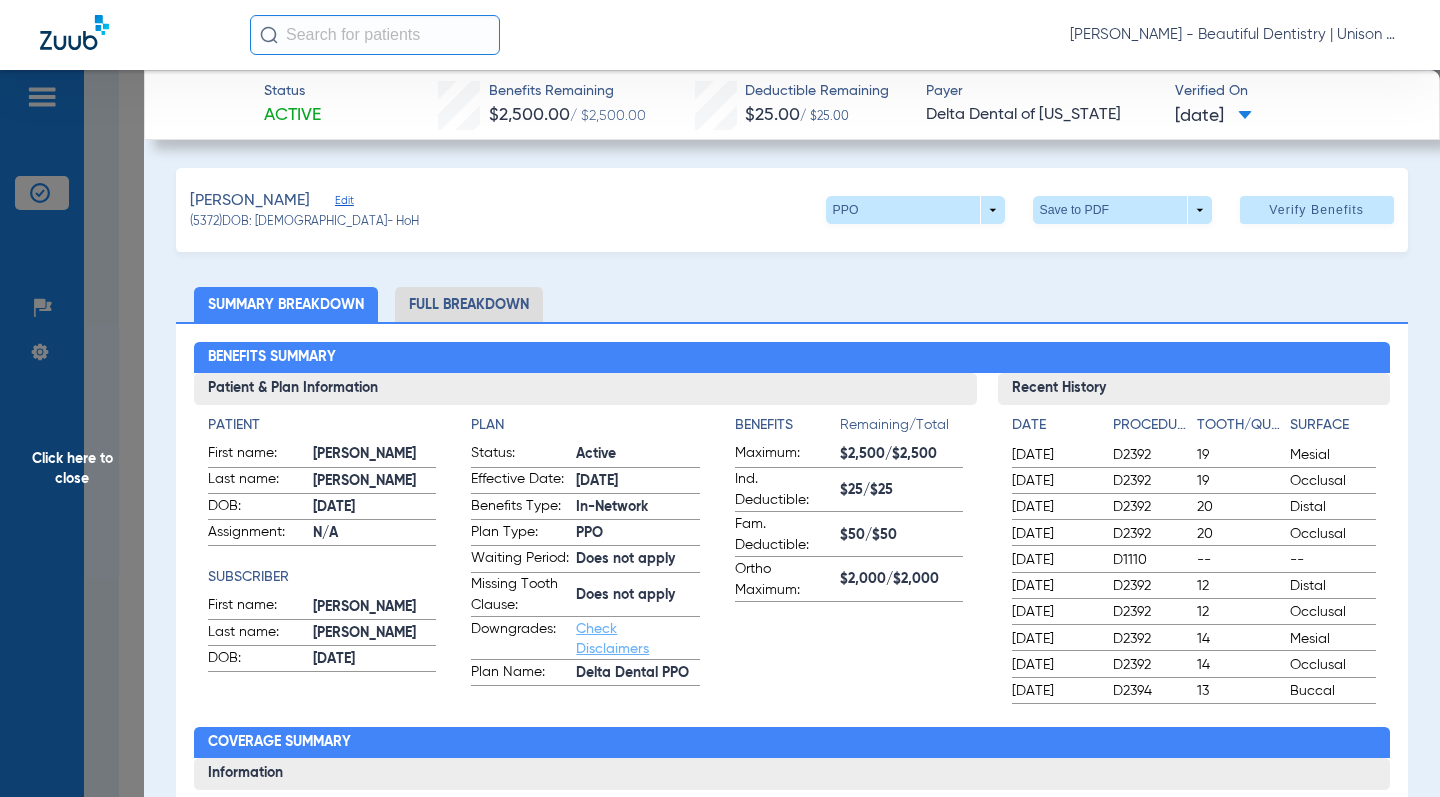 click on "Full Breakdown" 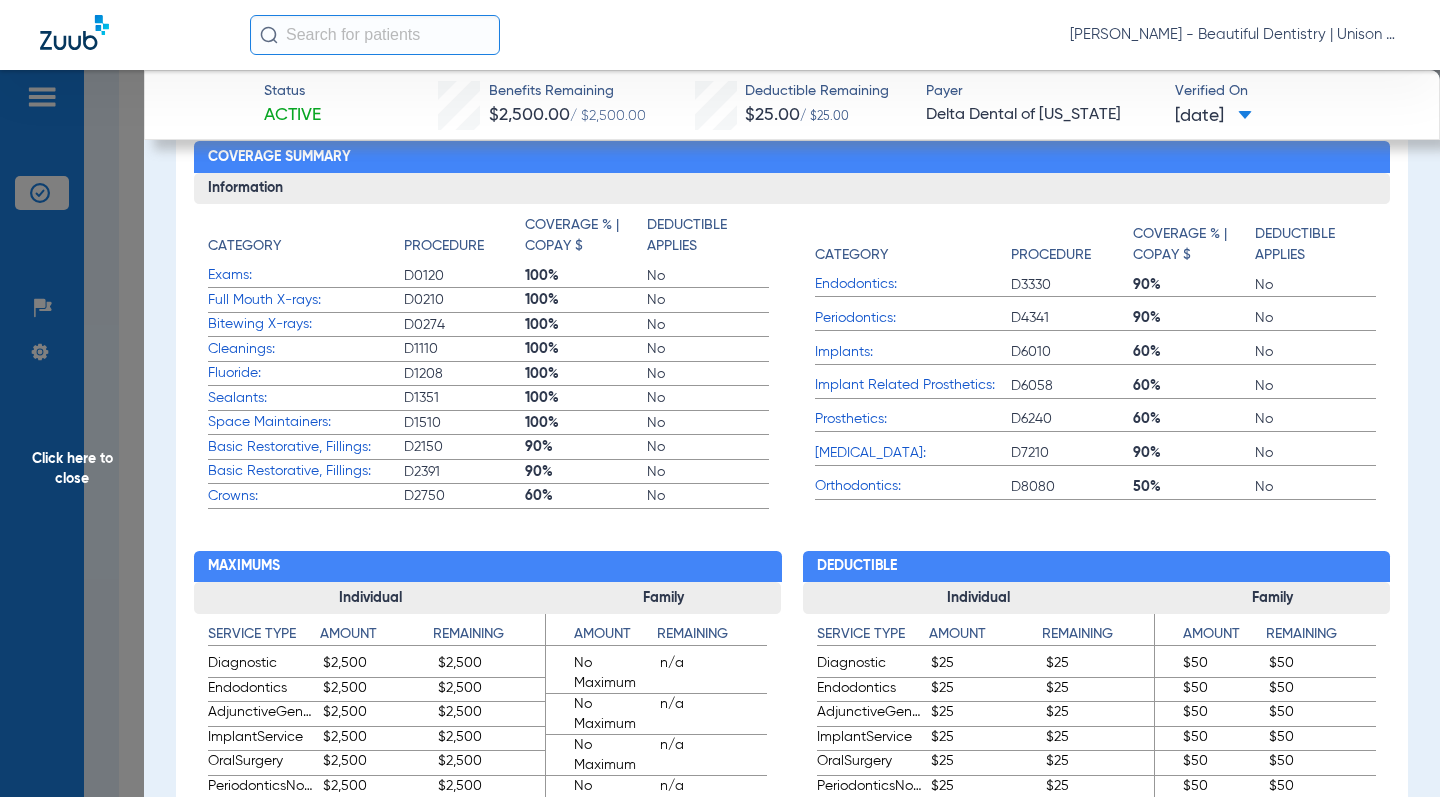 scroll, scrollTop: 800, scrollLeft: 0, axis: vertical 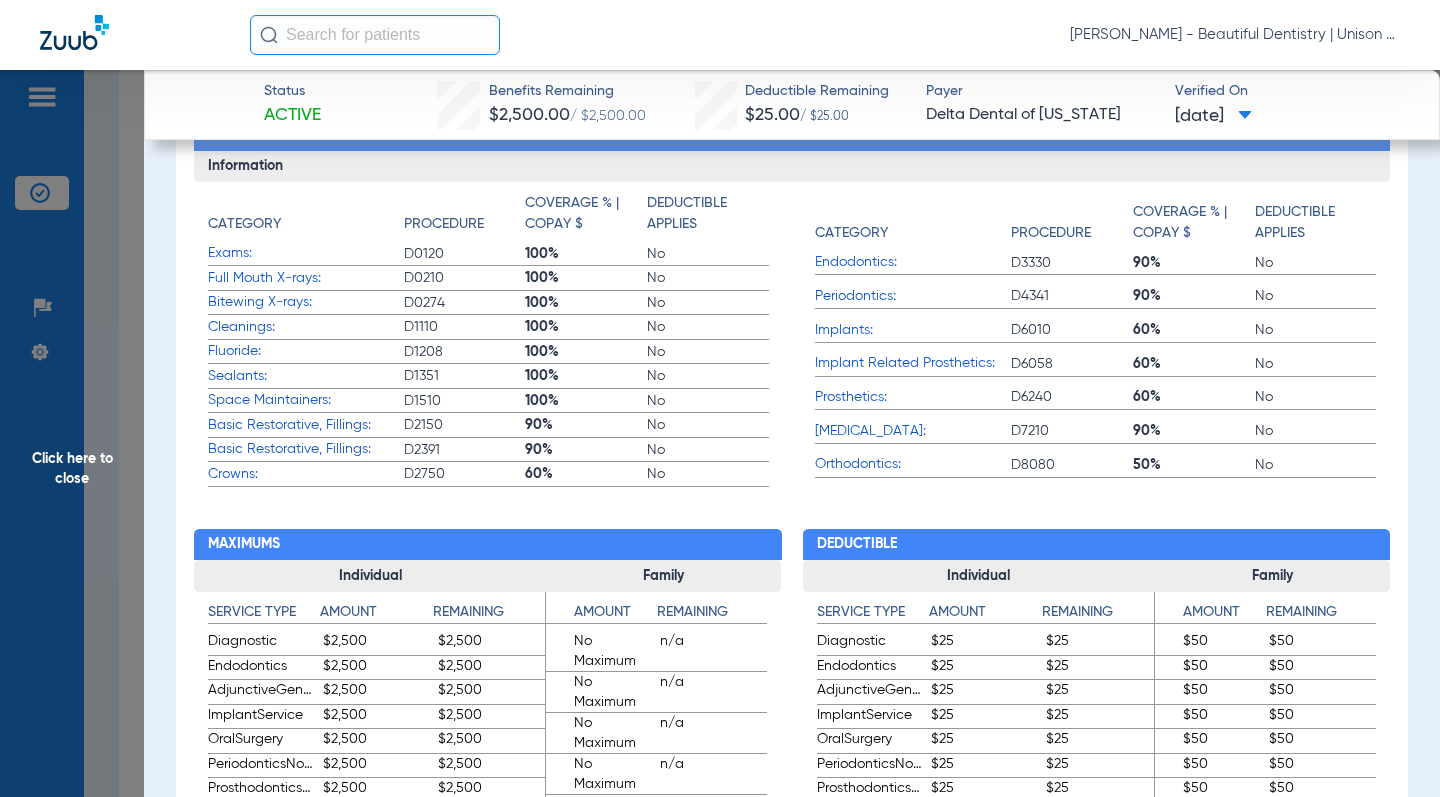 click on "Member - Plan - Insurance Patient & Plan Information Patient First name:  [PERSON_NAME]  Last name:  [PERSON_NAME]:  [DEMOGRAPHIC_DATA]  Gender:    Address:    Address 2:    City:    State:    Zip:    Member ID:  124597170801  Group ID:  21968-00001  Sub-Group ID:    Assignment:  N/A  Subscriber First name:  [PERSON_NAME]  Last name:  [PERSON_NAME]:  [DEMOGRAPHIC_DATA]  Gender:    Address:    Address 2:    City:    State:    Zip:    Member ID:  124597170801  Group ID:  21968-00001  Sub-Group ID:    Plan Status:  Active  Effective Date:  [DATE]  Benefit Period:  [DATE] - [DATE]  Benefits Type:  In-Network  Plan Type:  PPO  Waiting Period:  Does not apply  Missing Tooth Clause:  Does not apply  Downgrades:  Check Disclaimers  COB:  NonDuplication  Plan Name:  Delta Dental PPO  Group Name:  Riot Games, Inc. - Riot Games  Sub-group Name:    Fee Schedule:  Coming Soon  Office Effective Date:  N/A  Insurance Name:  Delta Dental of [US_STATE]  ID:  77777  Claims Address Address:  [GEOGRAPHIC_DATA]  Address 2:    Addressee:  [GEOGRAPHIC_DATA][US_STATE]" 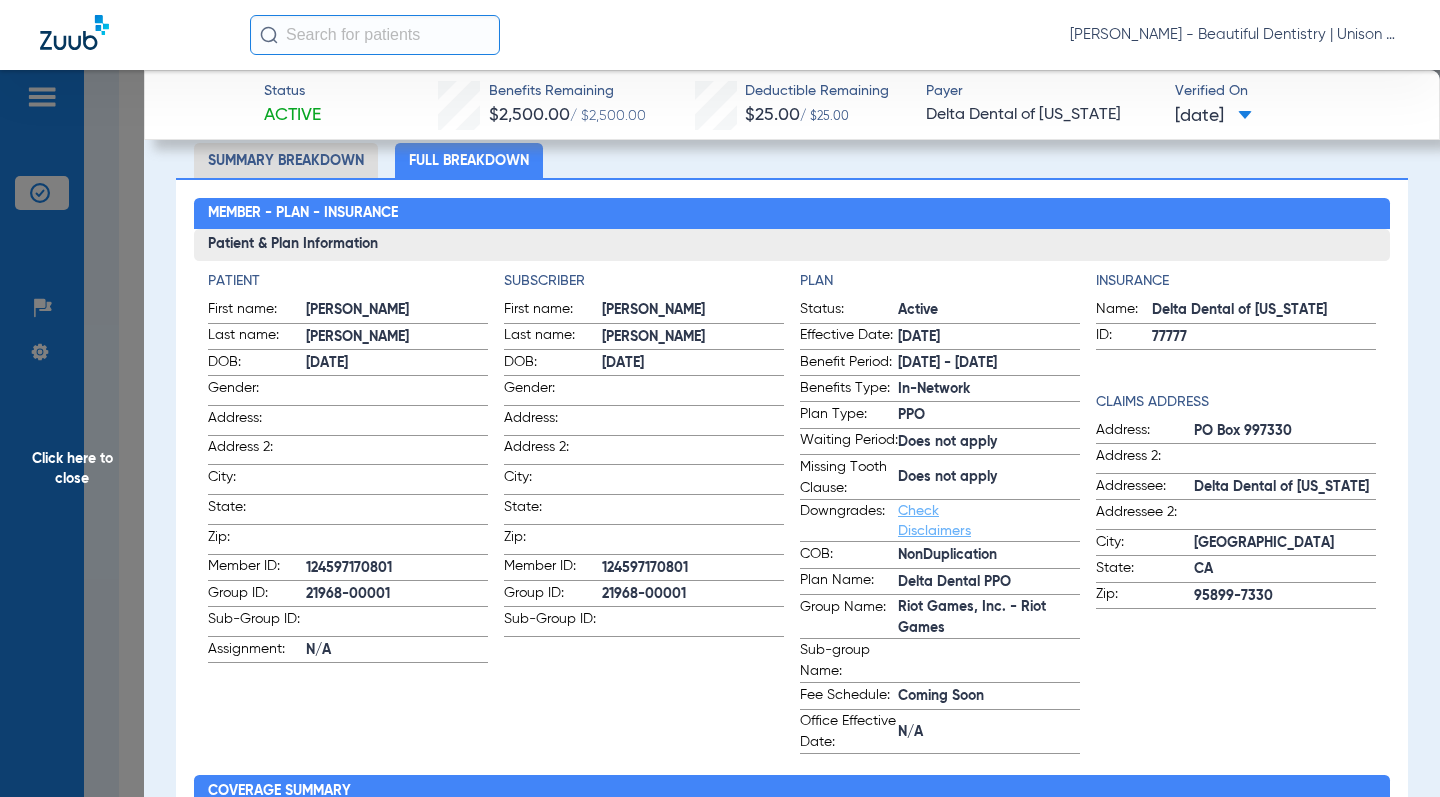 scroll, scrollTop: 0, scrollLeft: 0, axis: both 